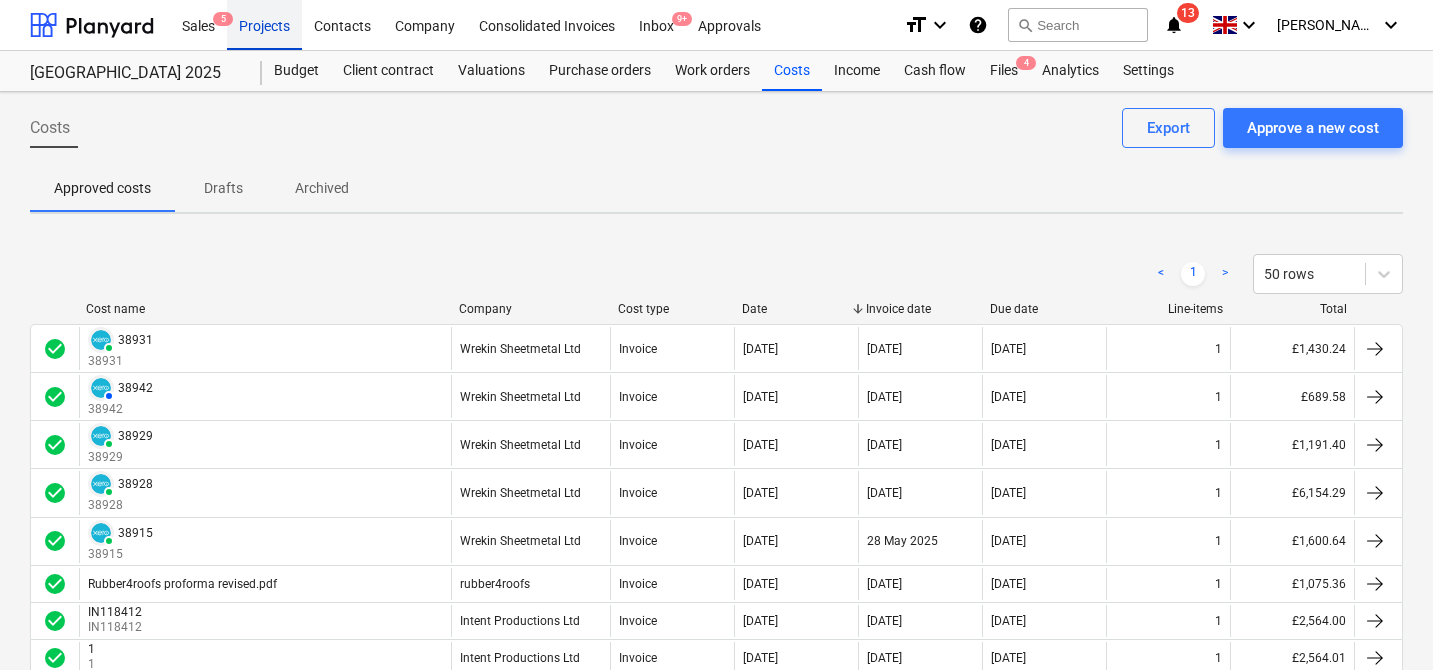scroll, scrollTop: 0, scrollLeft: 0, axis: both 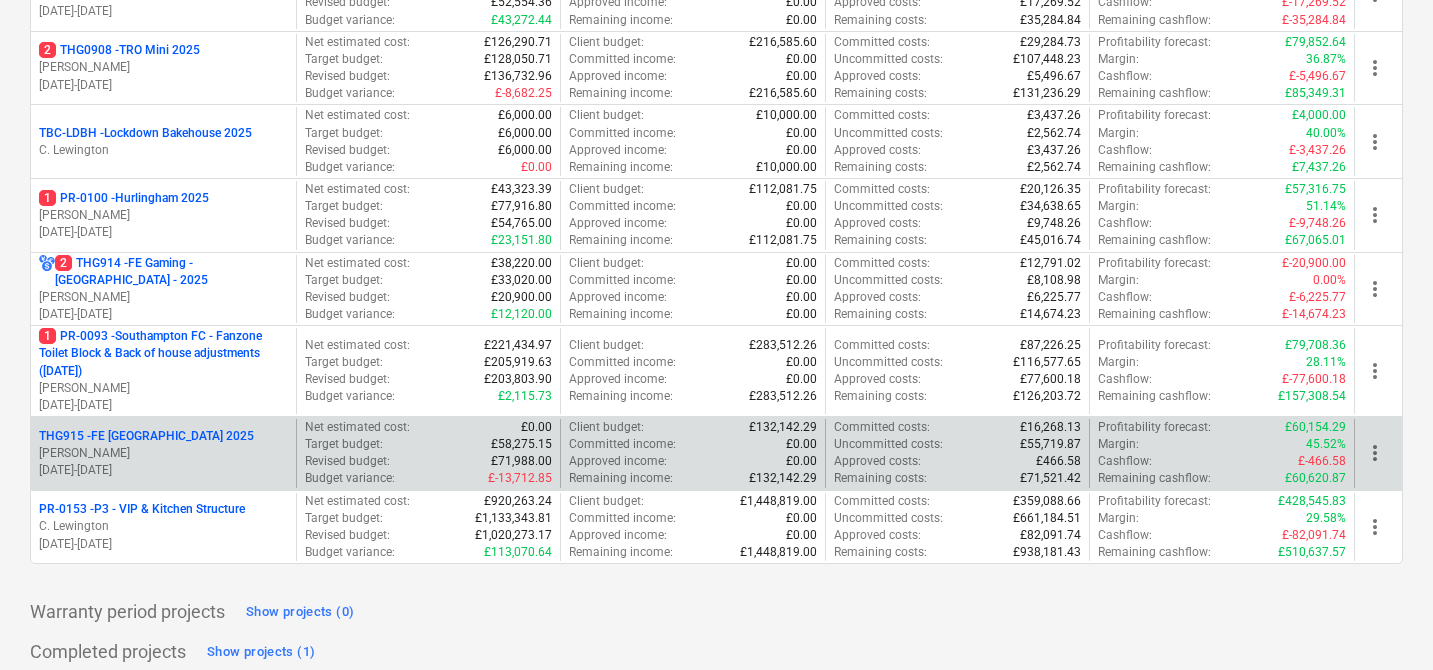 click on "THG915 -  FE [GEOGRAPHIC_DATA] 2025" at bounding box center (146, 436) 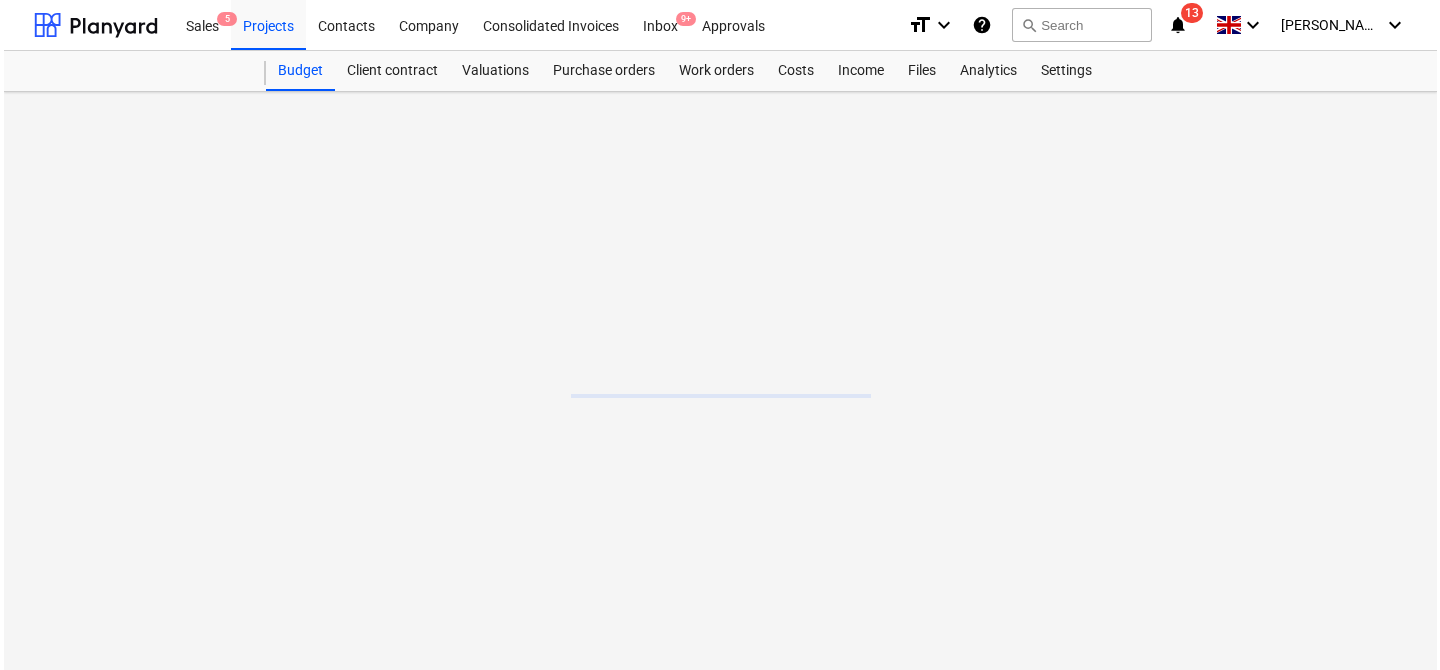 scroll, scrollTop: 0, scrollLeft: 0, axis: both 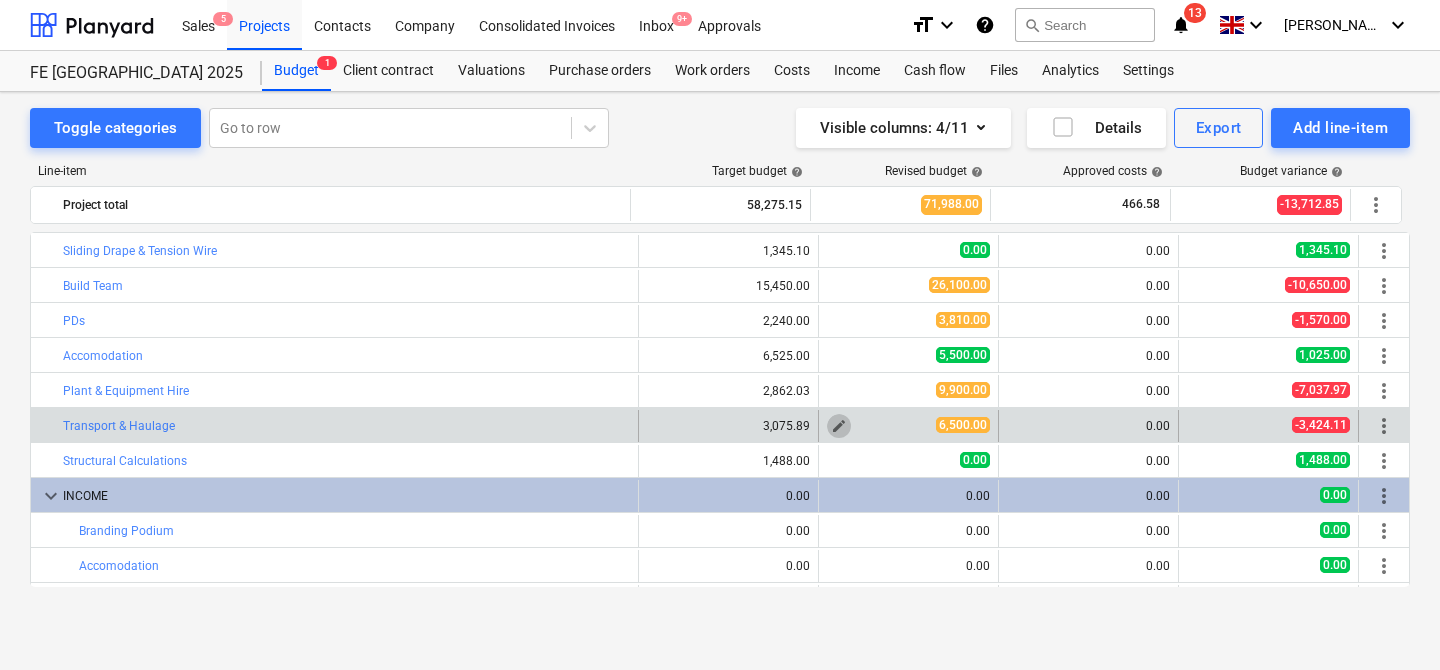 click on "edit" at bounding box center (839, 426) 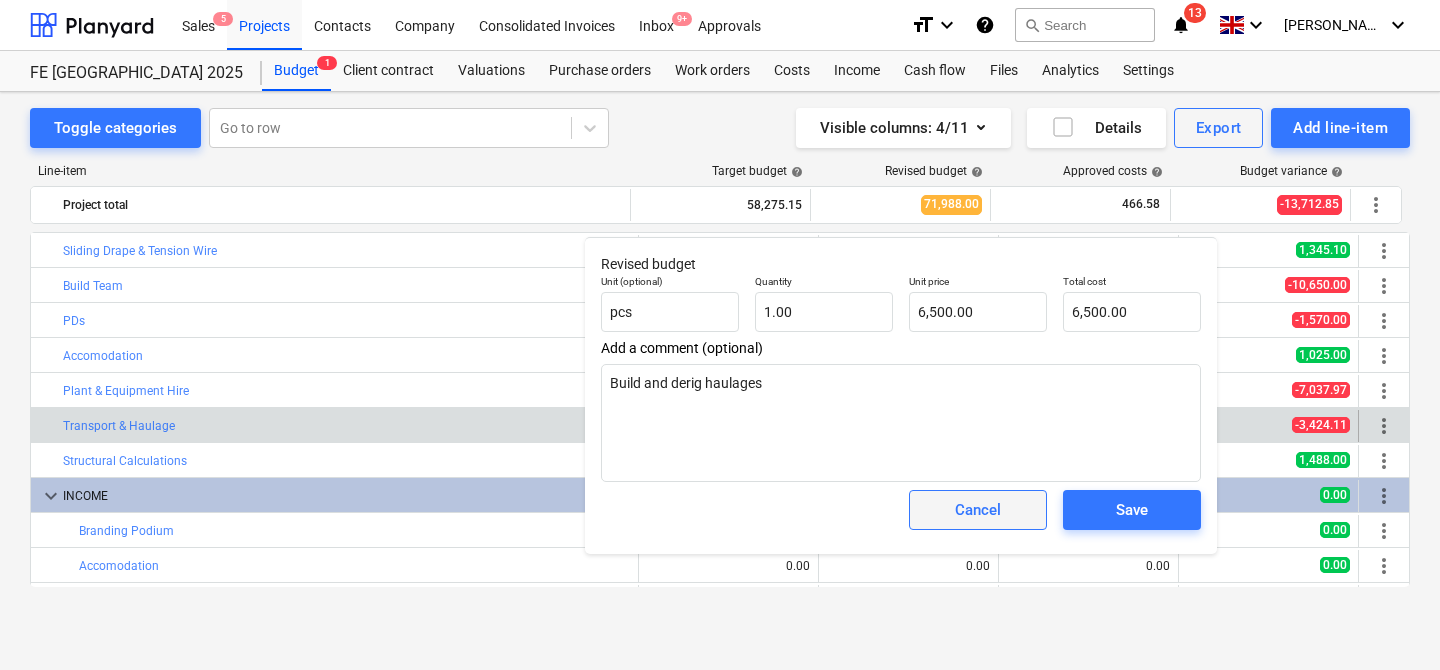 click on "Cancel" at bounding box center (978, 510) 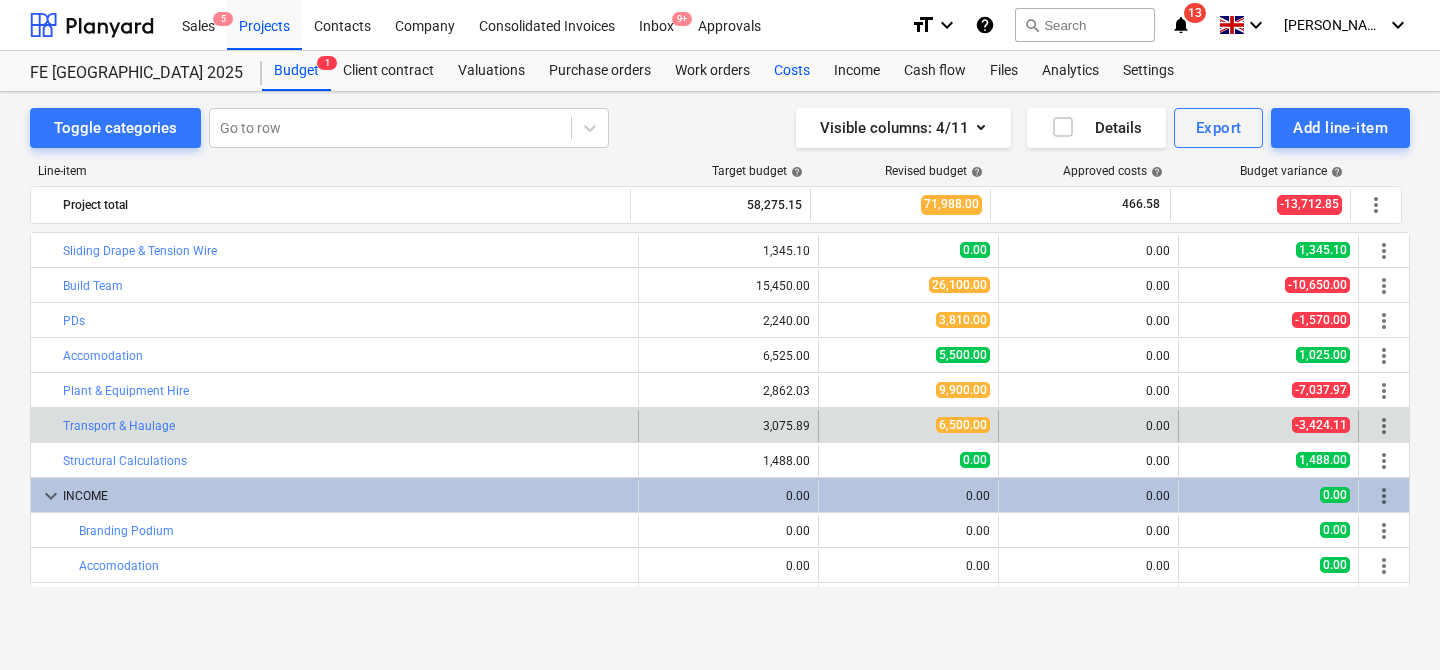 click on "Costs" at bounding box center [792, 71] 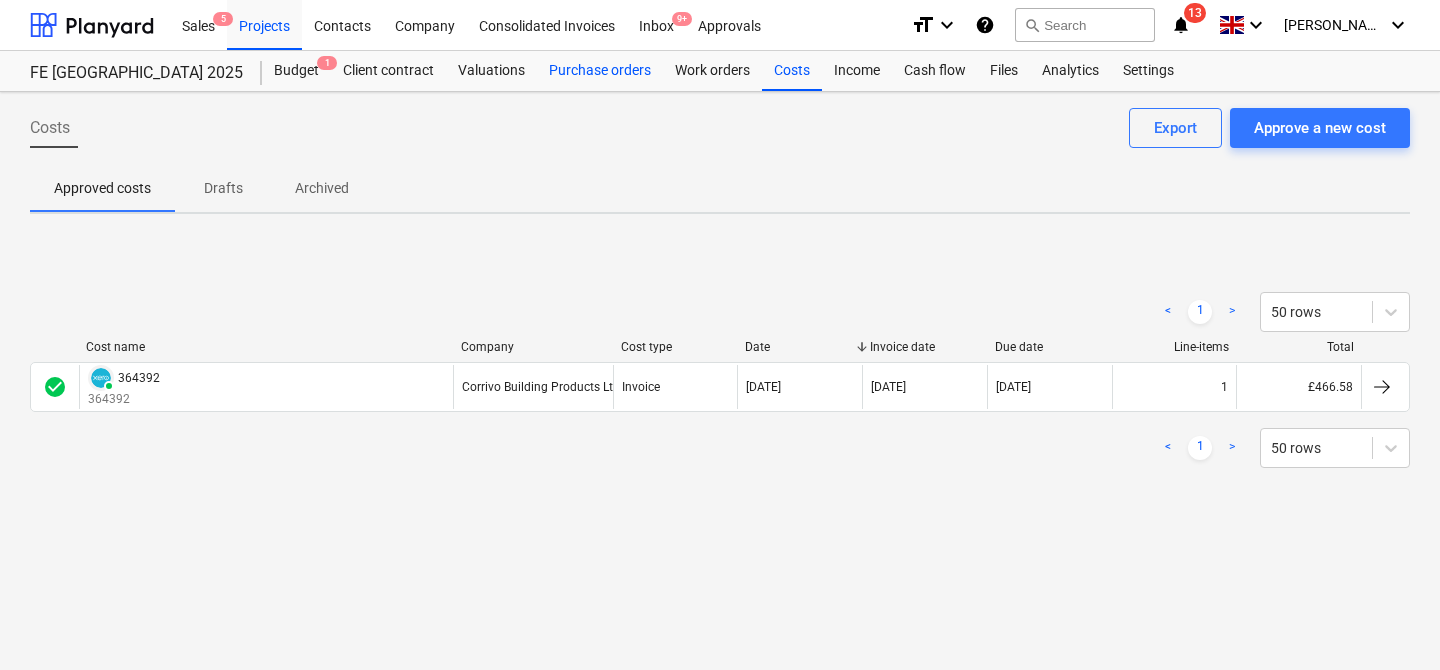 click on "Purchase orders" at bounding box center (600, 71) 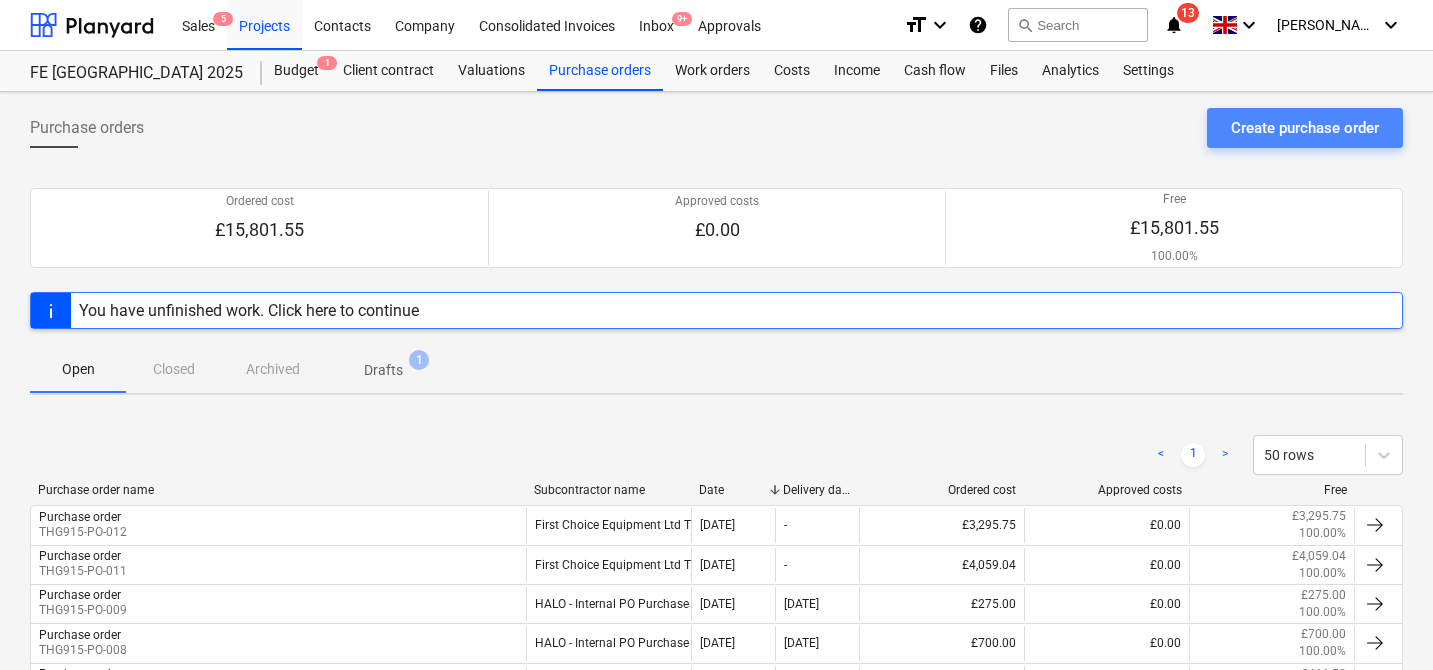 click on "Create purchase order" at bounding box center (1305, 128) 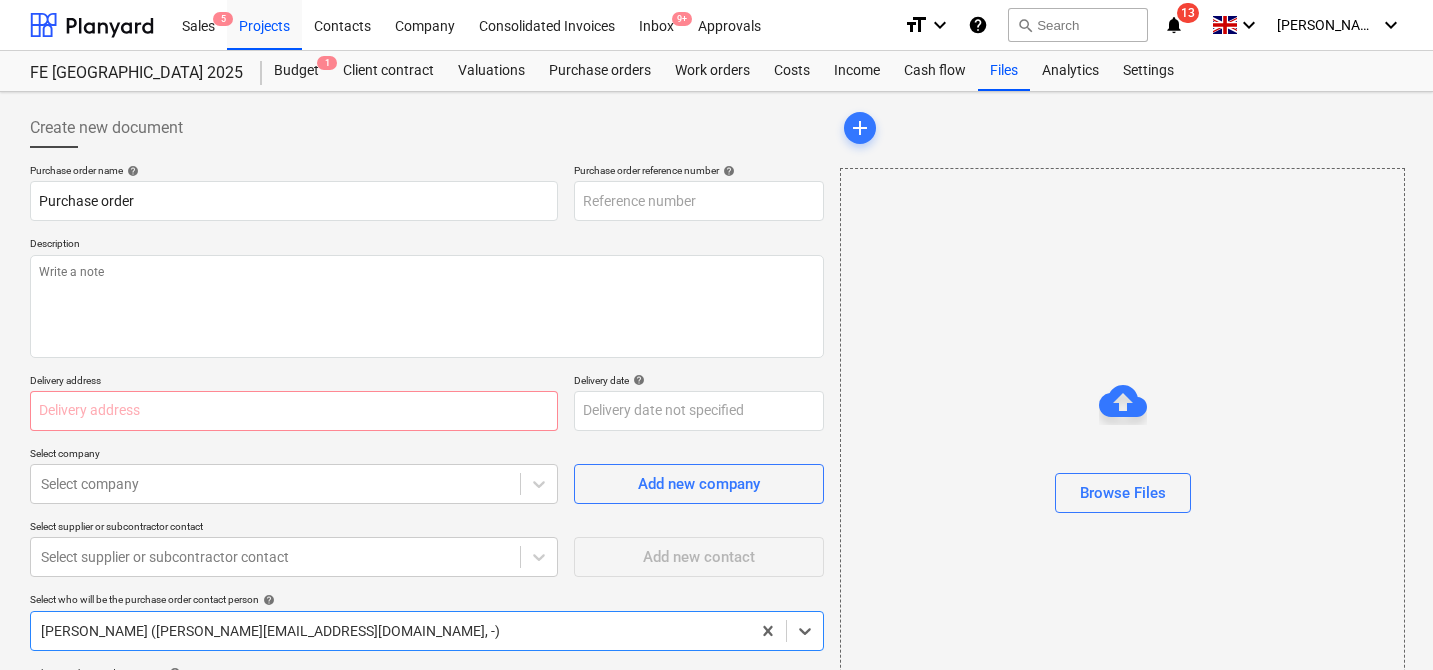 type on "x" 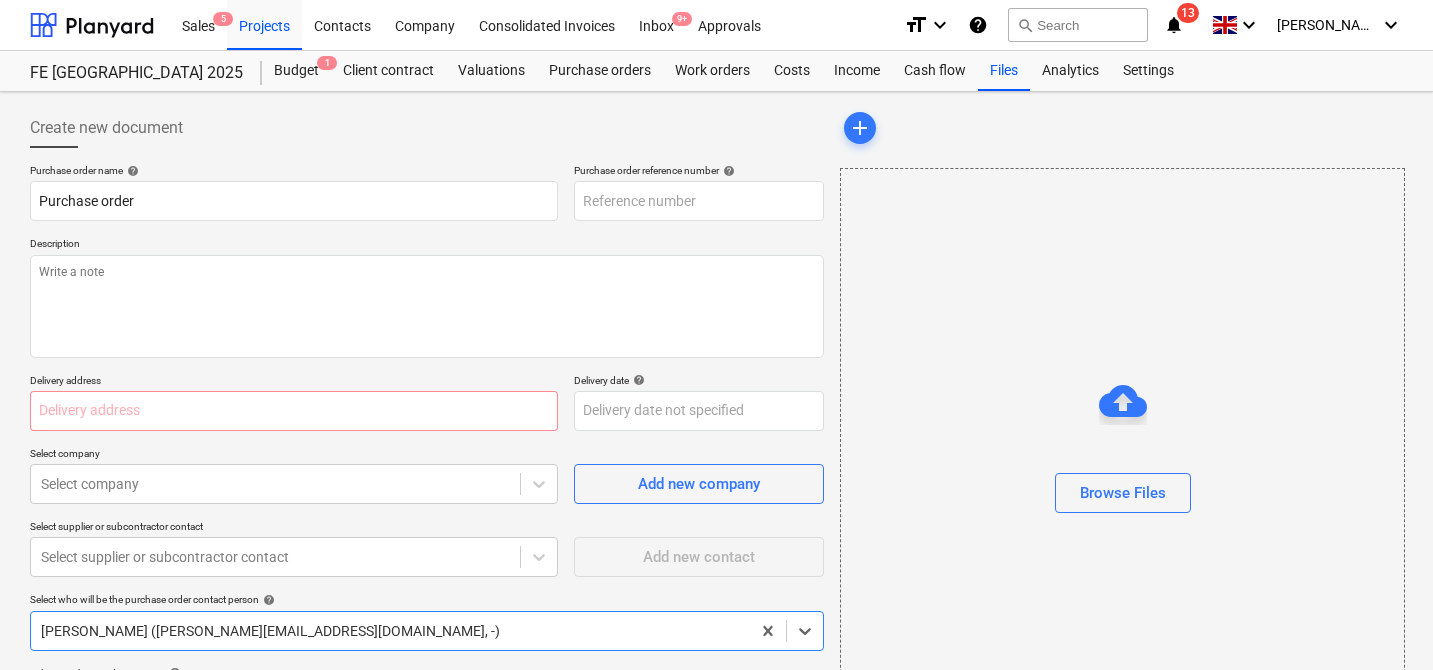 type on "THG915-PO-013" 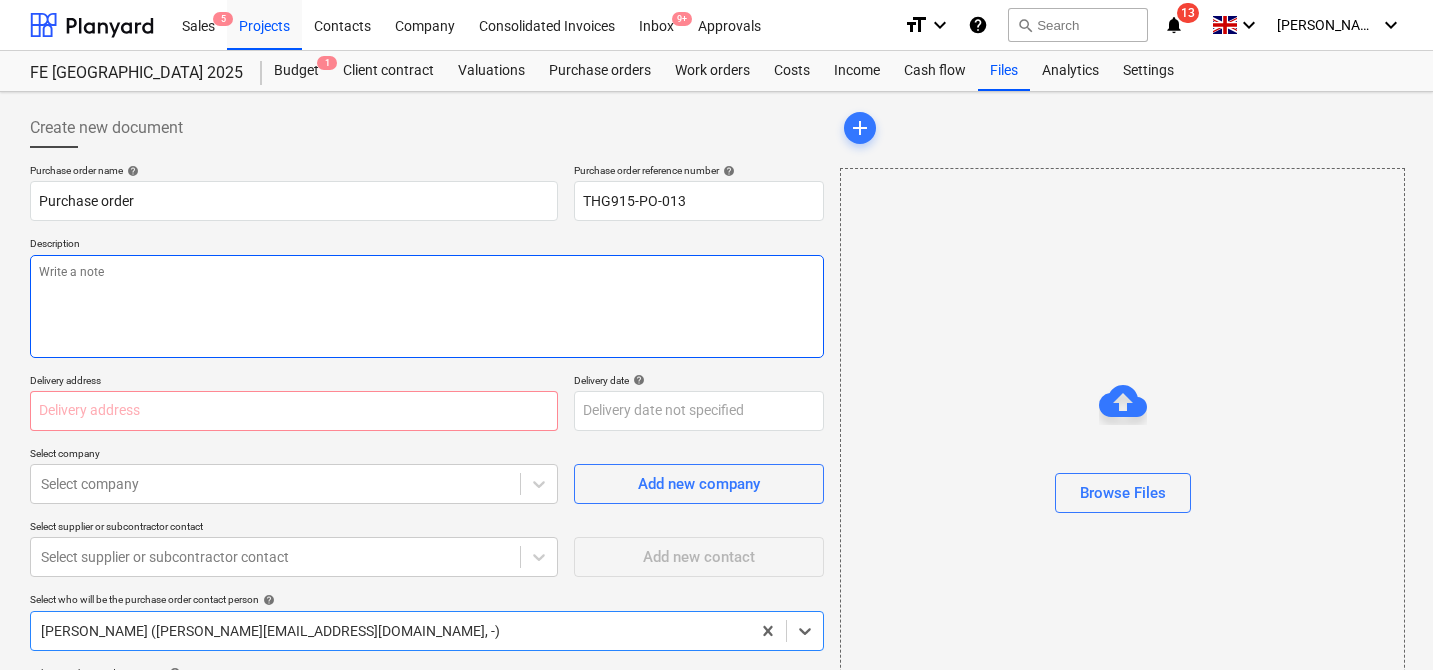 click at bounding box center [427, 306] 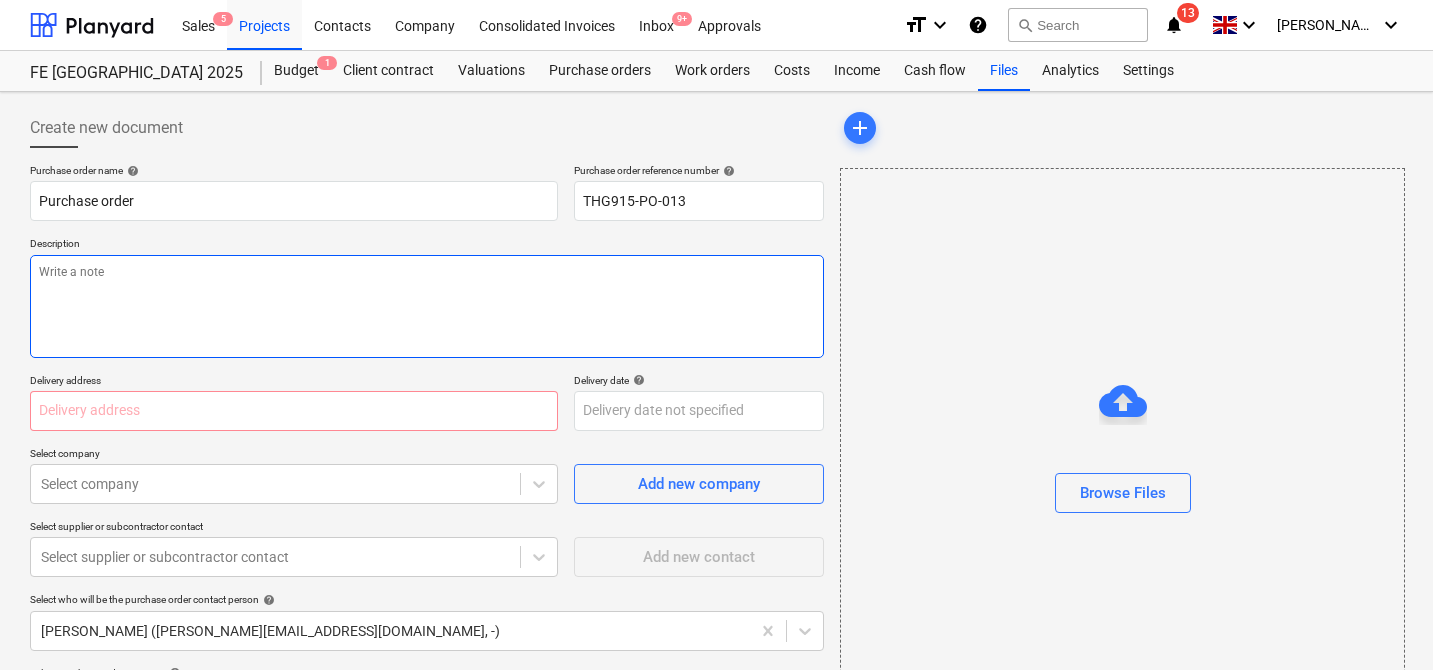 paste on "PO for [PERSON_NAME] – £300 to cover petrol, parking, and congestion charges incurred during the Formula E London event. This is an exception to the usual process due to unforeseen requirement of van usage for transport and logistics support." 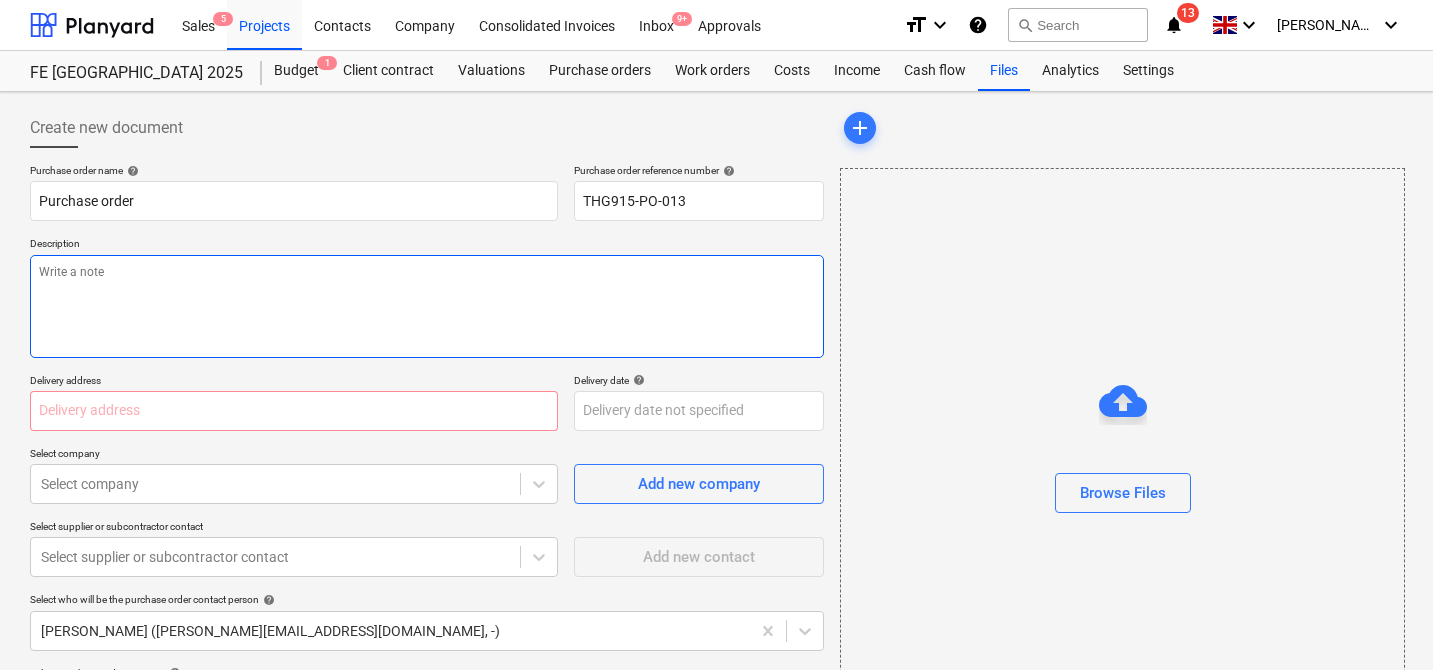 type on "x" 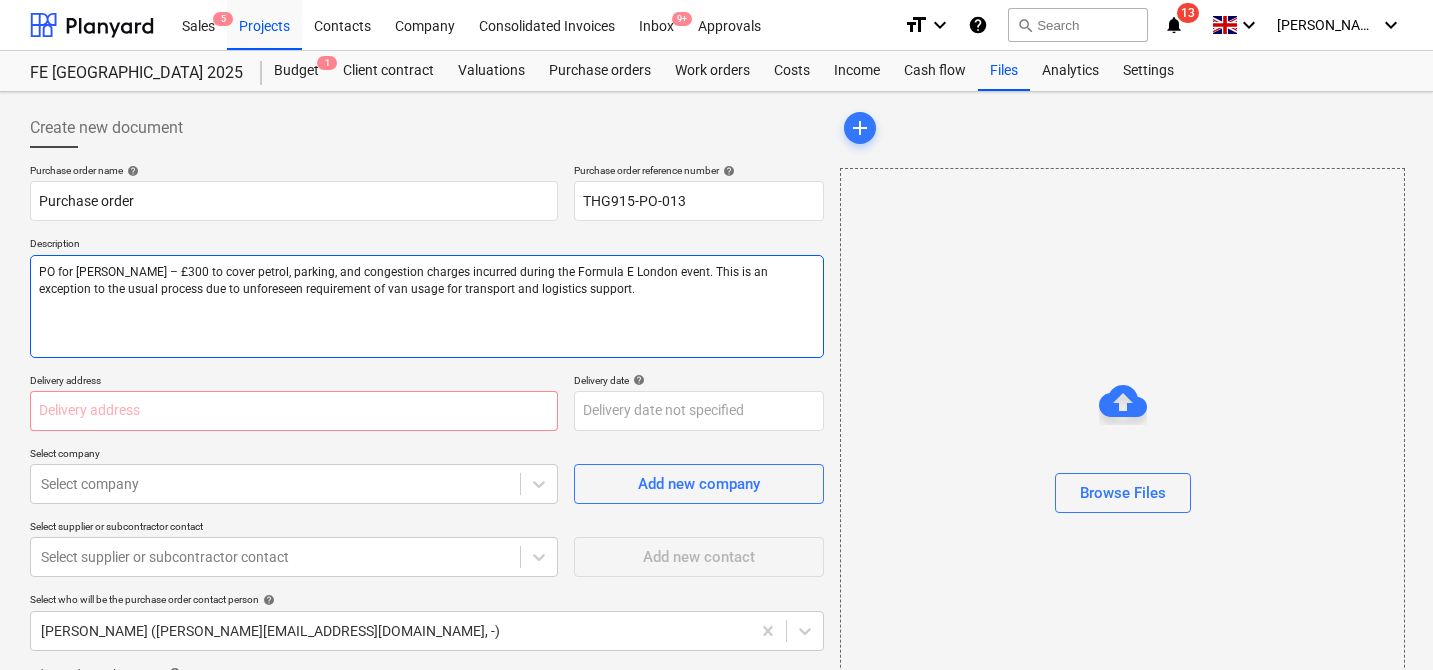click on "PO for [PERSON_NAME] – £300 to cover petrol, parking, and congestion charges incurred during the Formula E London event. This is an exception to the usual process due to unforeseen requirement of van usage for transport and logistics support." at bounding box center [427, 306] 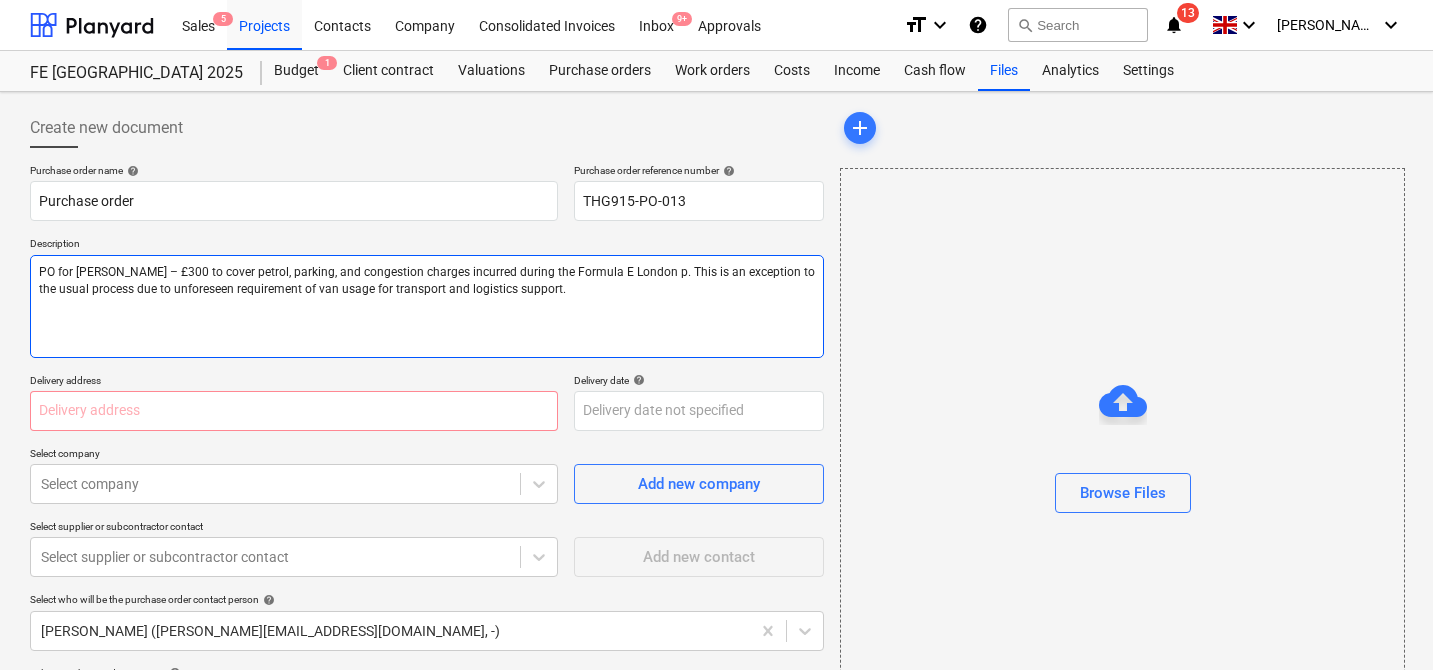 type on "x" 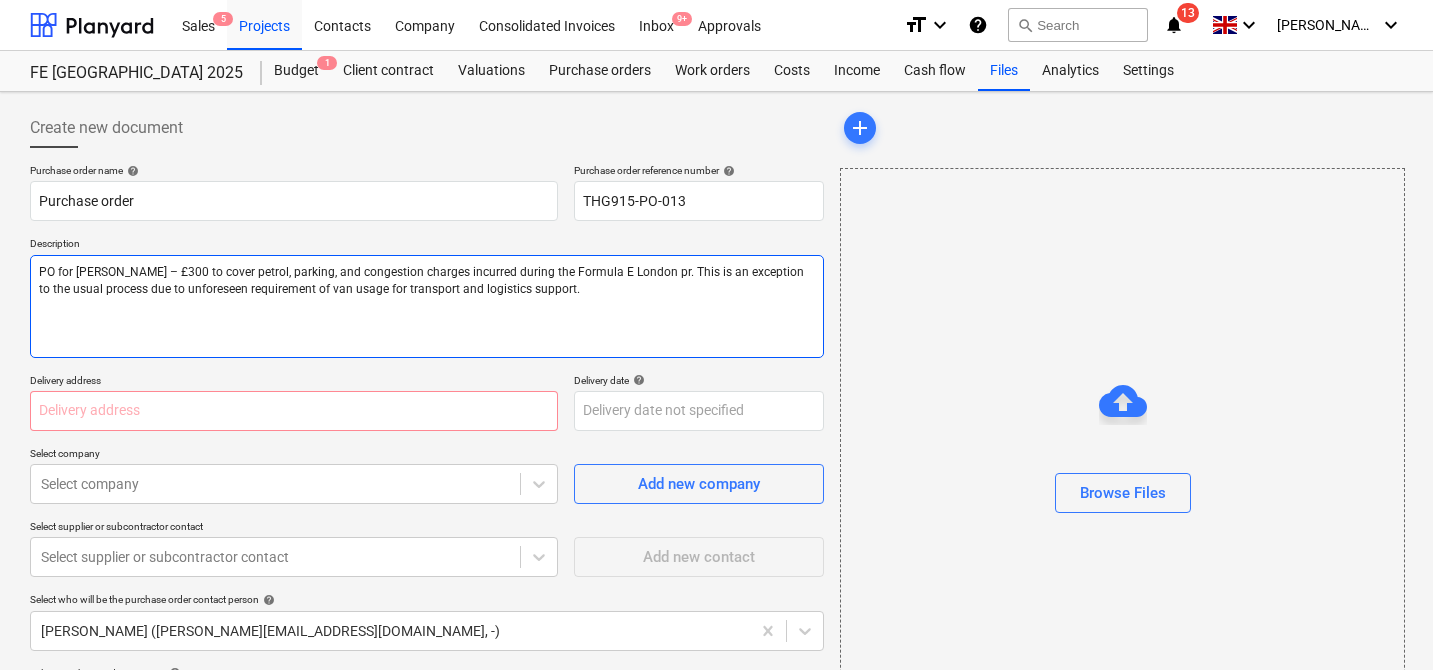 type on "x" 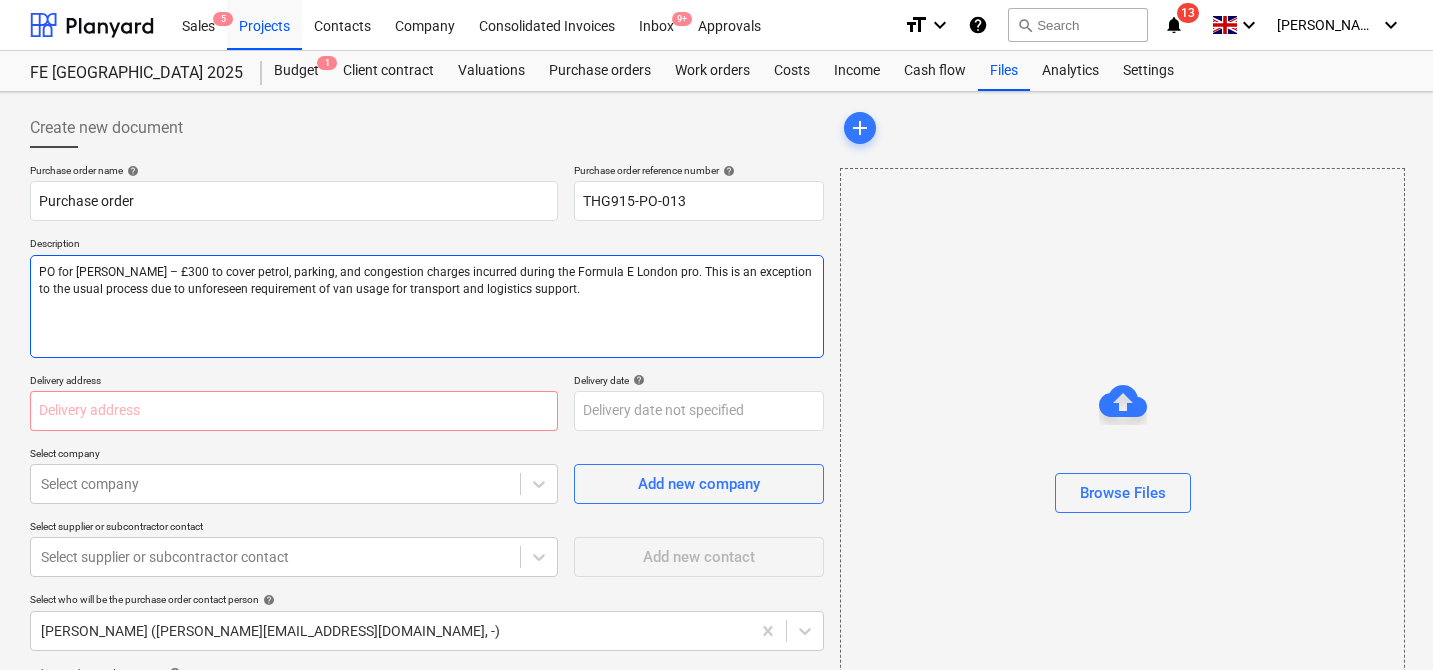type on "x" 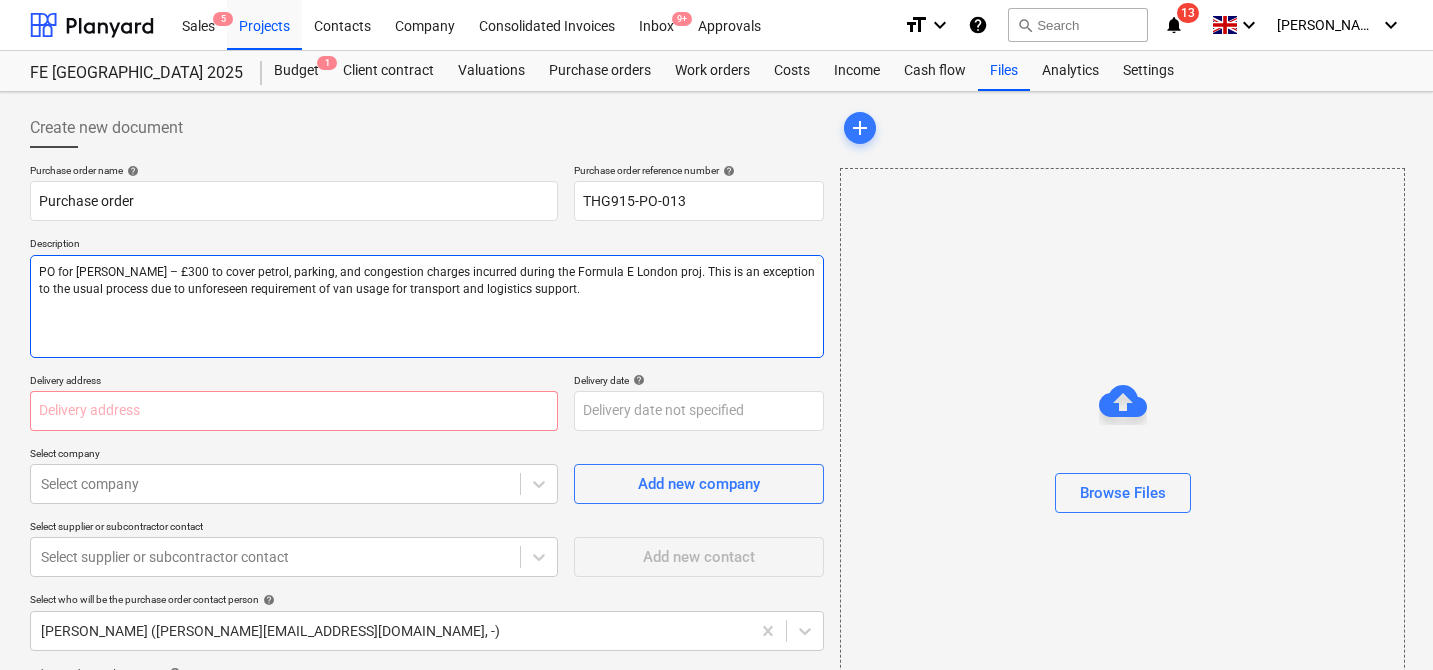type on "x" 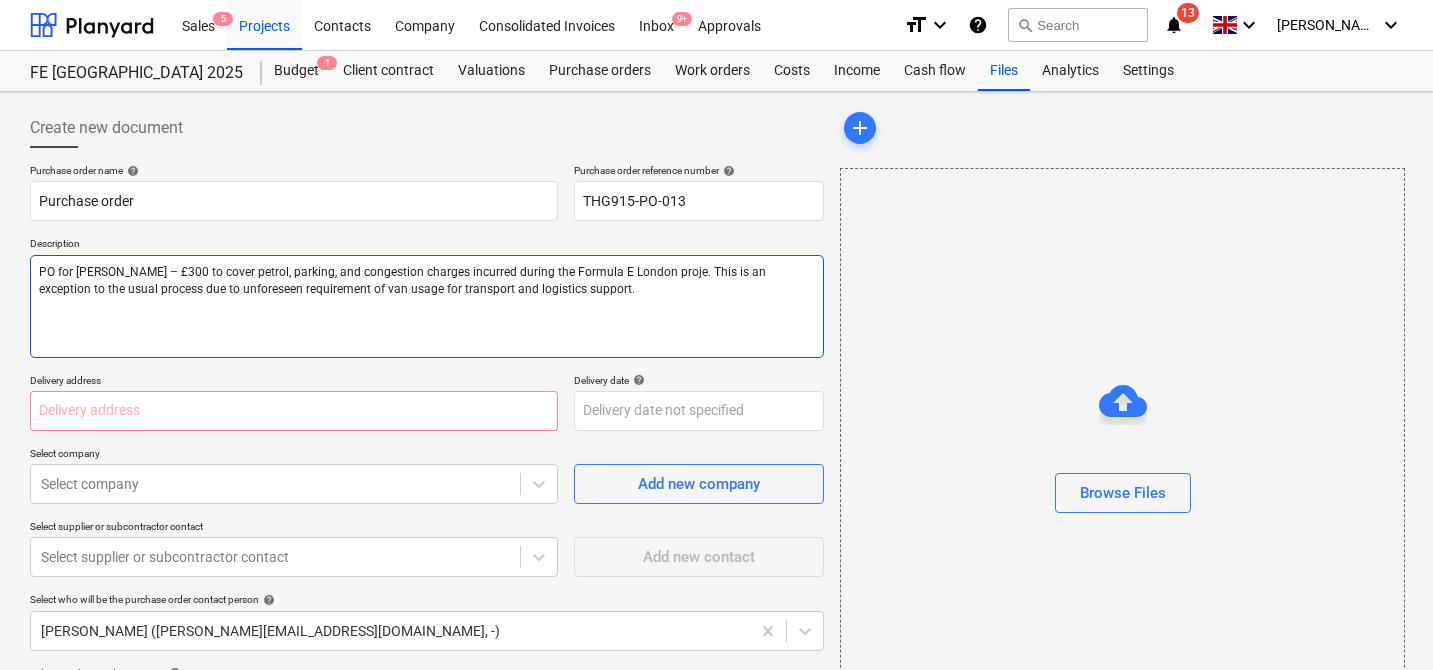 type on "x" 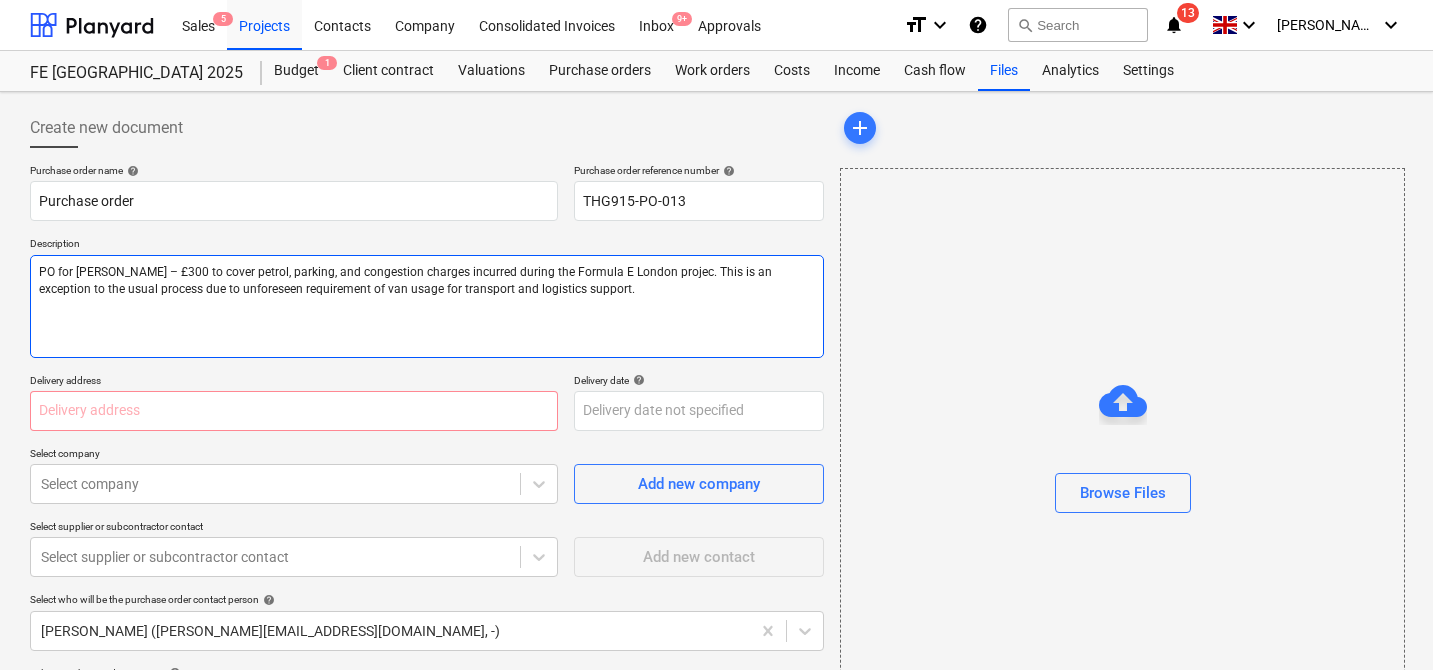 type on "x" 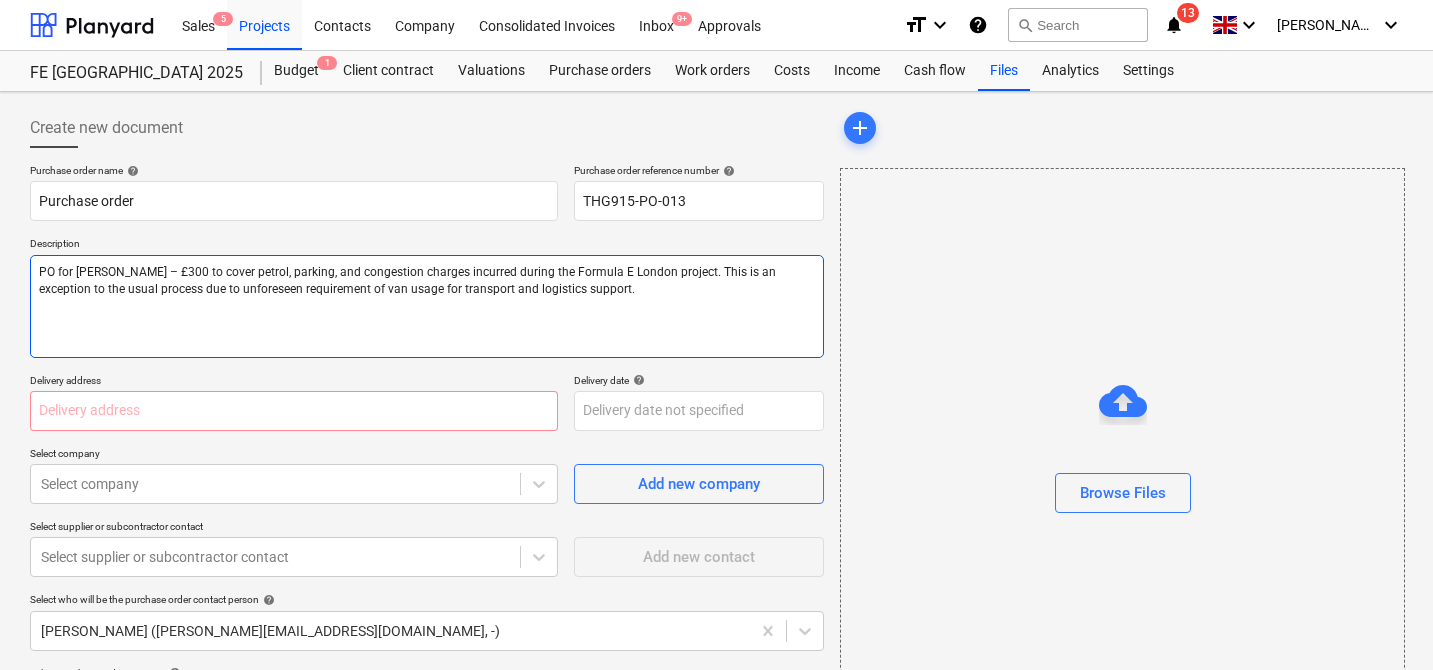 click on "PO for [PERSON_NAME] – £300 to cover petrol, parking, and congestion charges incurred during the Formula E London project. This is an exception to the usual process due to unforeseen requirement of van usage for transport and logistics support." at bounding box center (427, 306) 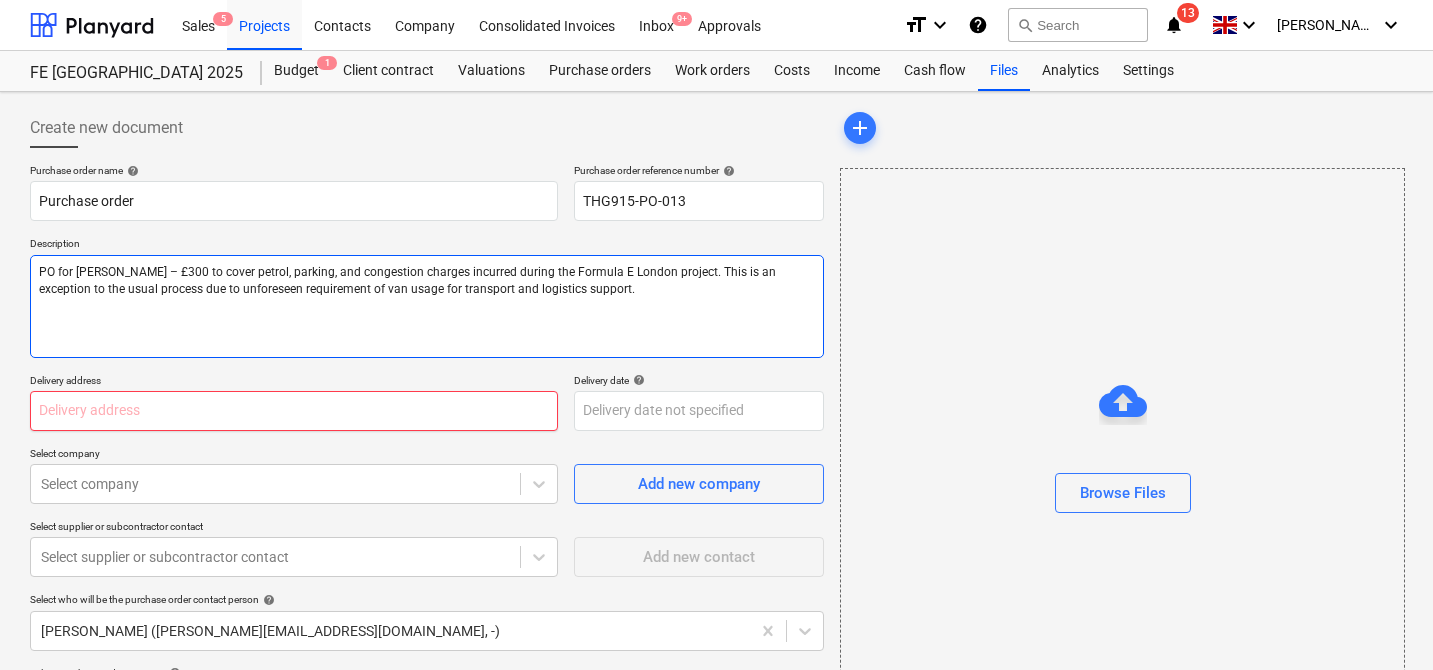 type on "PO for [PERSON_NAME] – £300 to cover petrol, parking, and congestion charges incurred during the Formula E London project. This is an exception to the usual process due to unforeseen requirement of van usage for transport and logistics support." 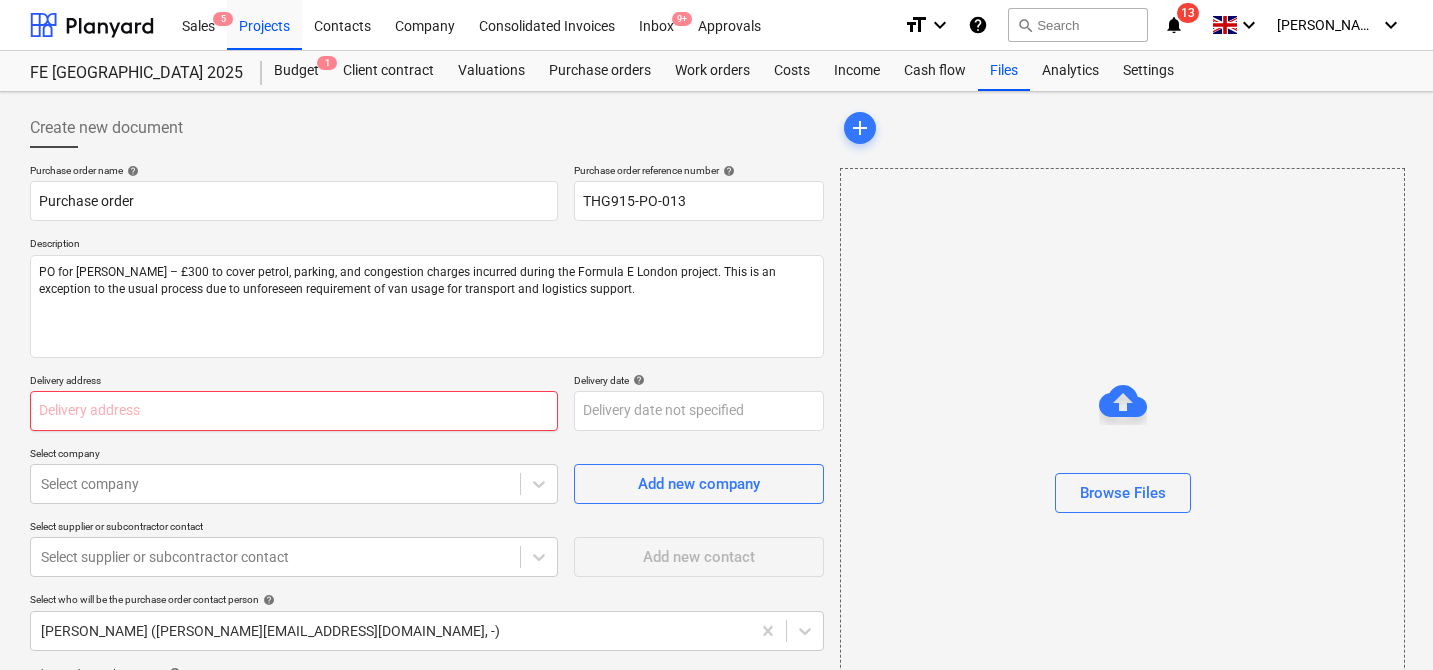 type on "x" 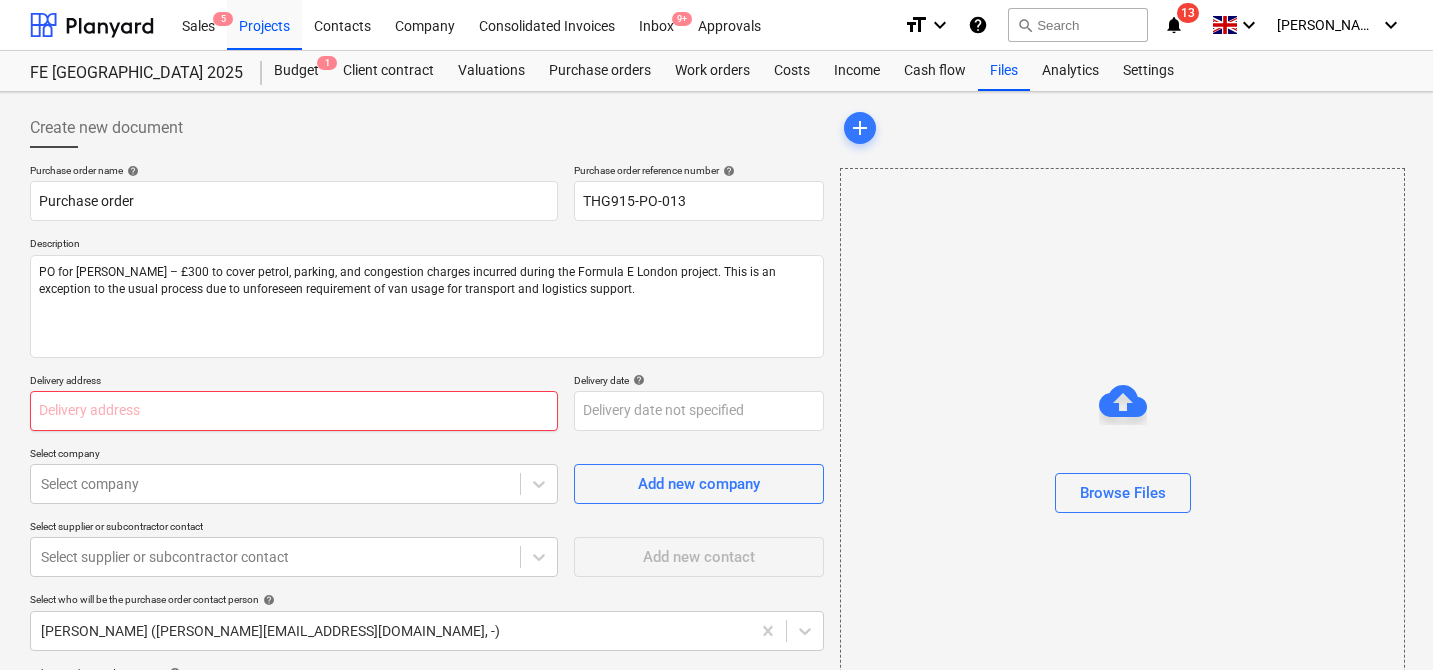 type on "FOUNDRY (218," 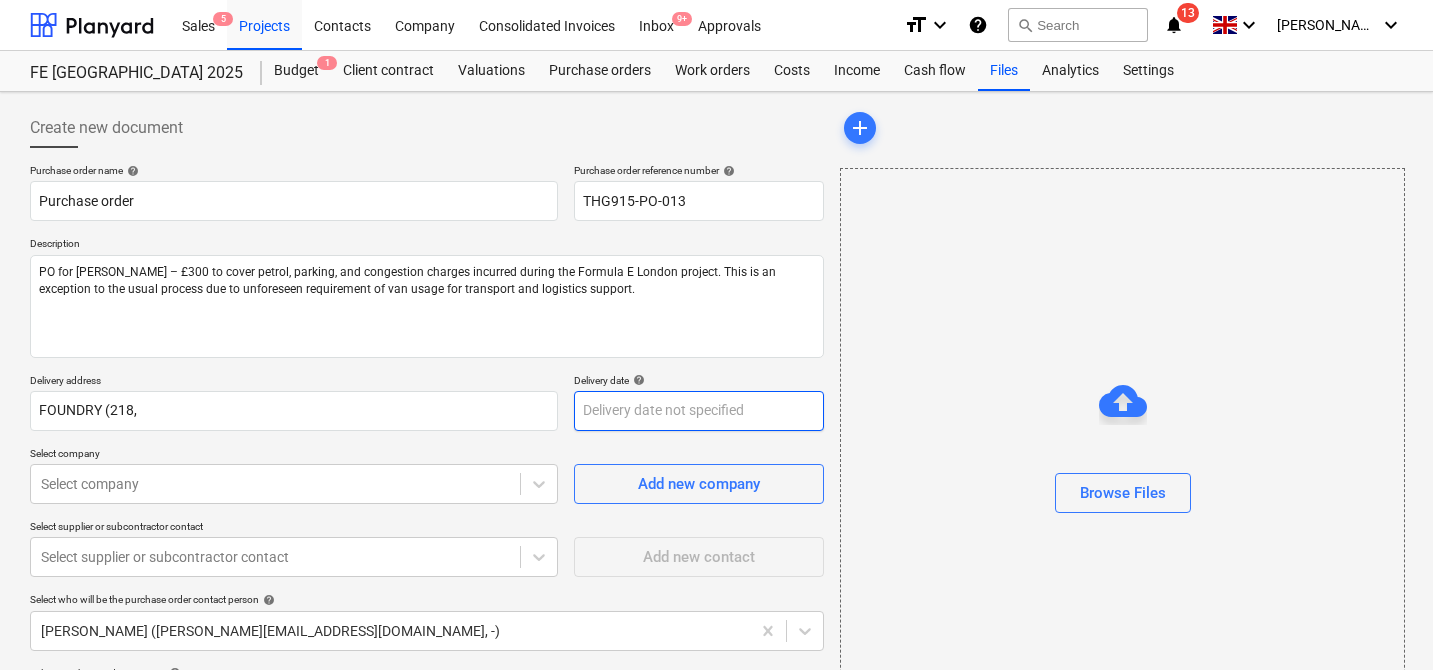 click on "Sales 5 Projects Contacts Company Consolidated Invoices Inbox 9+ Approvals format_size keyboard_arrow_down help search Search notifications 13 keyboard_arrow_down [PERSON_NAME] keyboard_arrow_down FE [GEOGRAPHIC_DATA] 2025 Budget 1 Client contract Valuations Purchase orders Work orders Costs Income Cash flow Files Analytics Settings Create new document Purchase order name help Purchase order Purchase order reference number help THG915-PO-013 Description PO for [PERSON_NAME] – £300 to cover petrol, parking, and congestion charges incurred during the Formula E London project. This is an exception to the usual process due to unforeseen requirement of van usage for transport and logistics support. Delivery address FOUNDRY (218, Delivery date help Press the down arrow key to interact with the calendar and
select a date. Press the question mark key to get the keyboard shortcuts for changing dates. Select company Select company Add new company Select supplier or subcontractor contact Add new contact help help  (optional)" at bounding box center (716, 335) 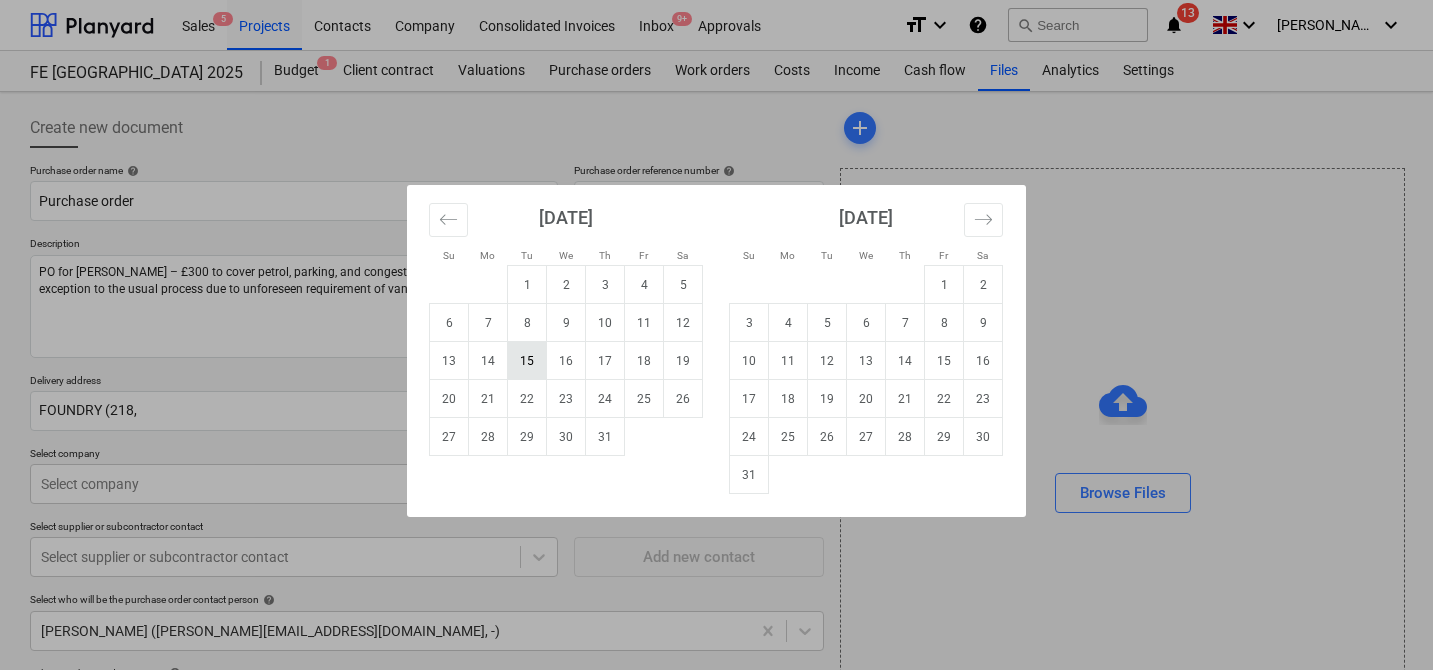 click on "15" at bounding box center (527, 361) 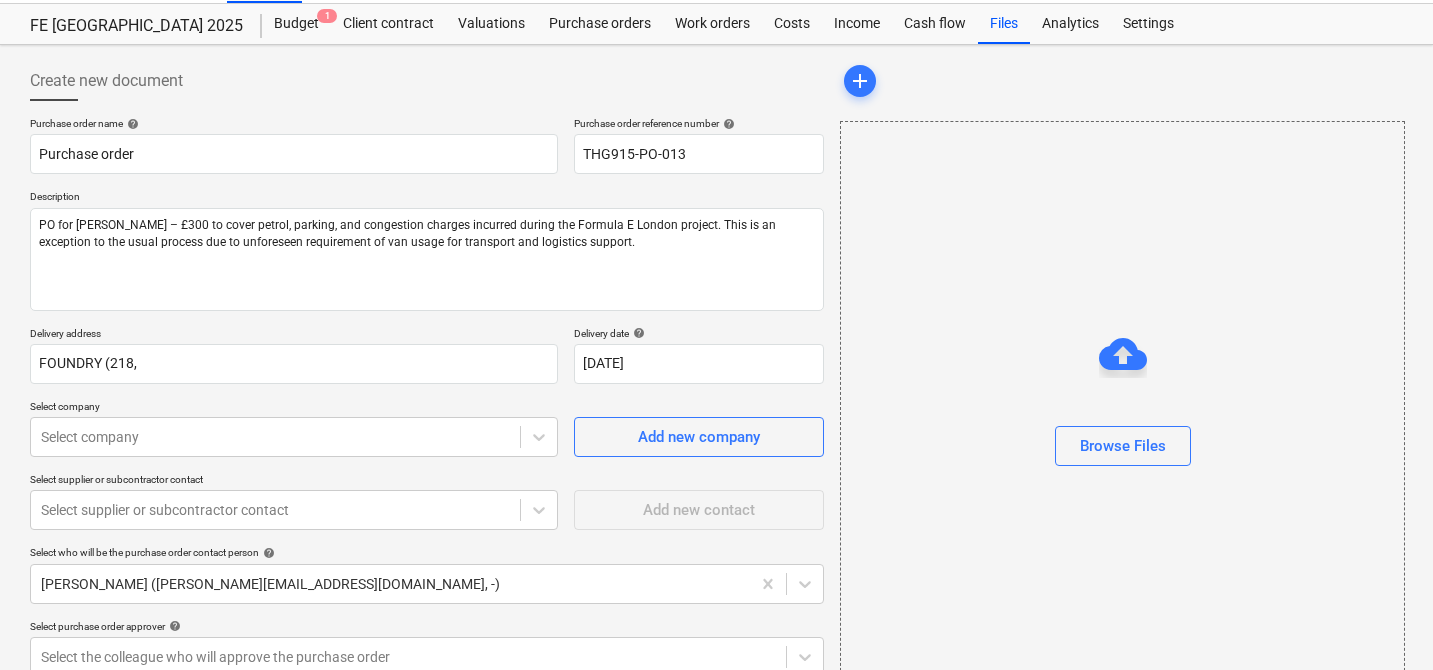 click on "Purchase order name help Purchase order Purchase order reference number help THG915-PO-013 Description PO for [PERSON_NAME] – £300 to cover petrol, parking, and congestion charges incurred during the Formula E London project. This is an exception to the usual process due to unforeseen requirement of van usage for transport and logistics support. Delivery address FOUNDRY (218, Delivery date help [DATE] 15.07.2025 Press the down arrow key to interact with the calendar and
select a date. Press the question mark key to get the keyboard shortcuts for changing dates. Select company Select company Add new company Select supplier or subcontractor contact Select supplier or subcontractor contact Add new contact Select who will be the purchase order contact person help [PERSON_NAME] ([PERSON_NAME][EMAIL_ADDRESS][DOMAIN_NAME], -) Select purchase order approver help Select the colleague who will approve the purchase order Add a message to the colleague who approves the purchase order  (optional) Clear Save Submit for approval Total" at bounding box center (427, 518) 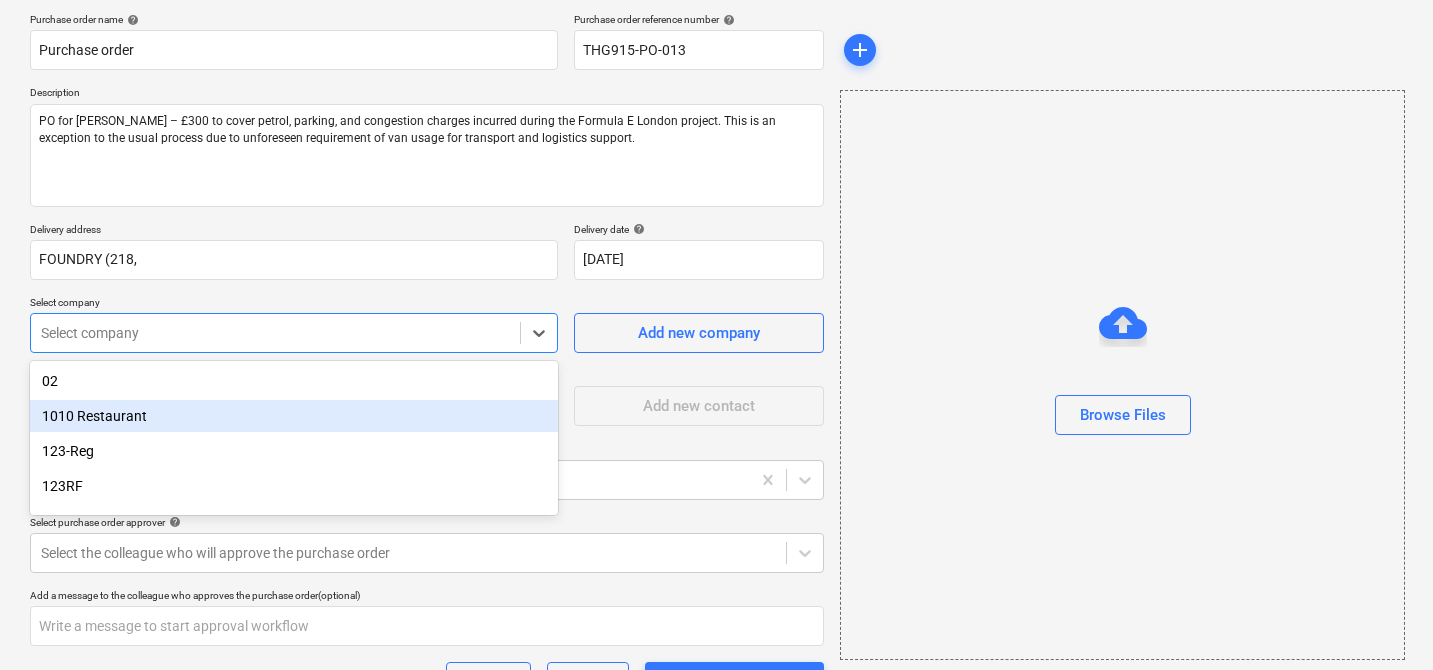 scroll, scrollTop: 154, scrollLeft: 0, axis: vertical 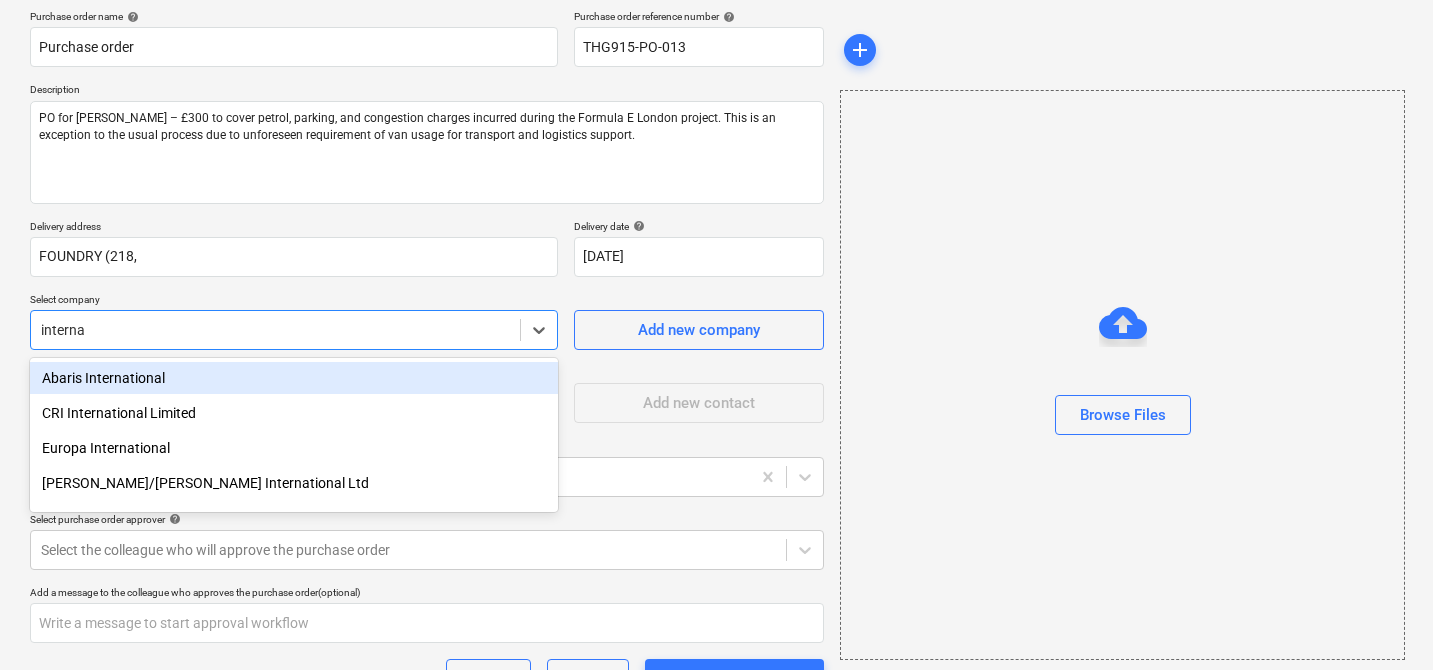 type on "internal" 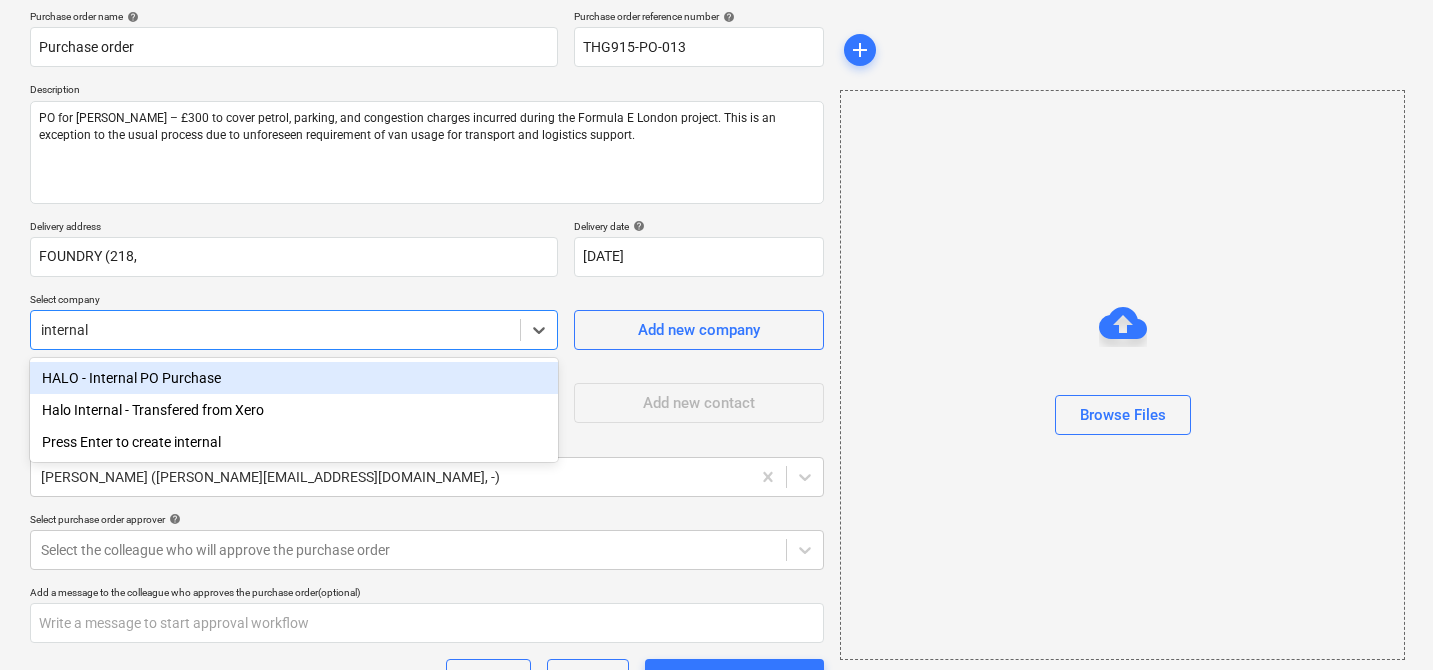 click on "HALO - Internal PO Purchase" at bounding box center [294, 378] 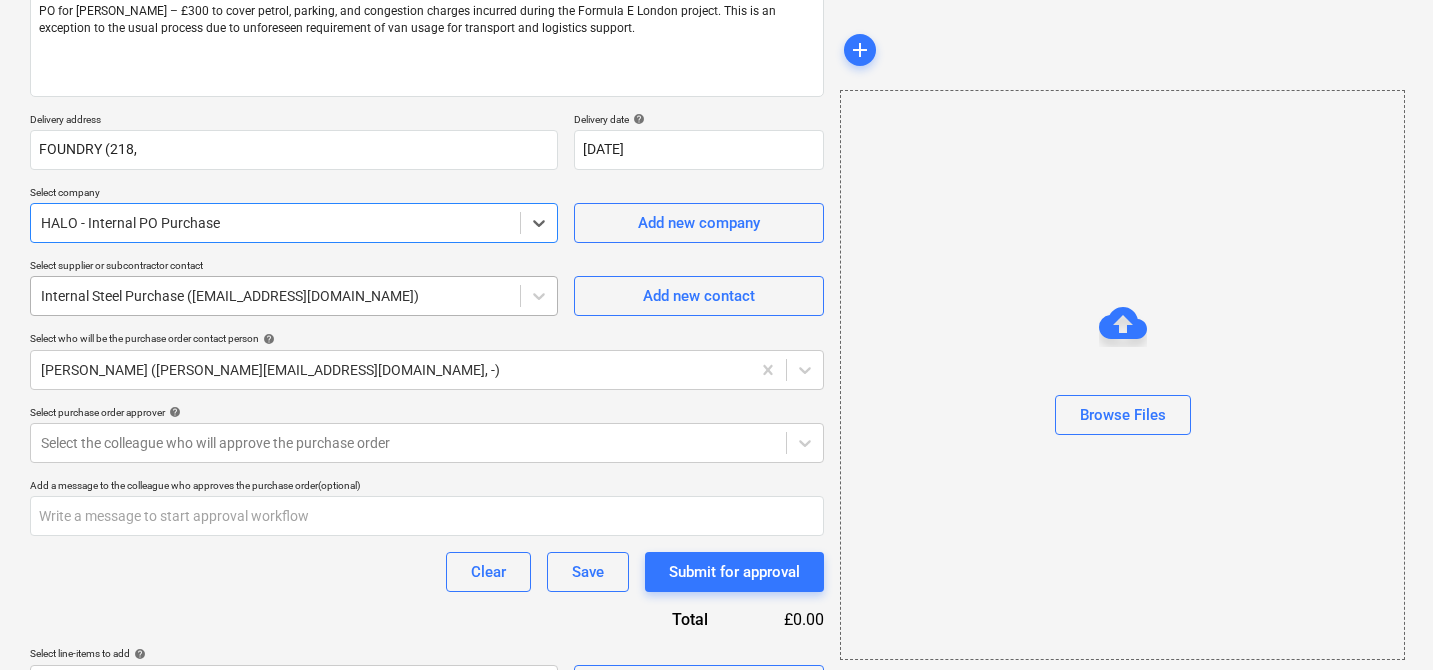 scroll, scrollTop: 284, scrollLeft: 0, axis: vertical 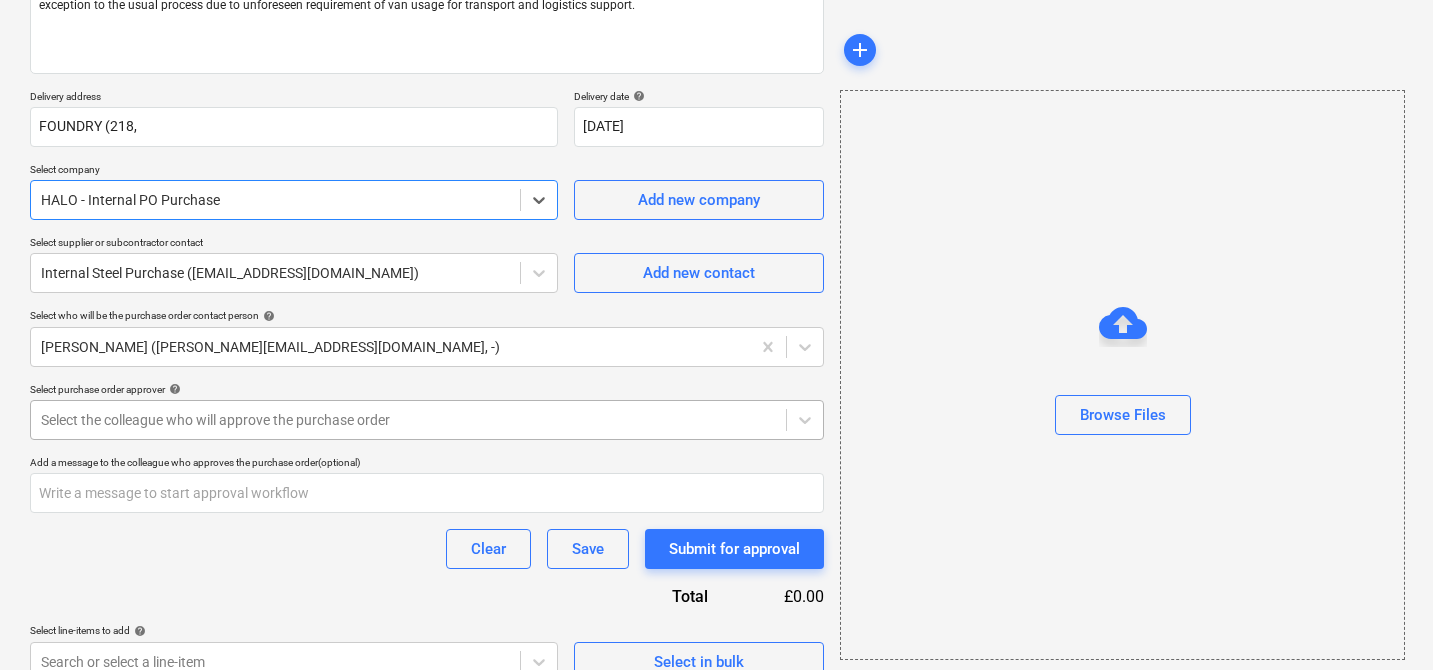 click at bounding box center [408, 420] 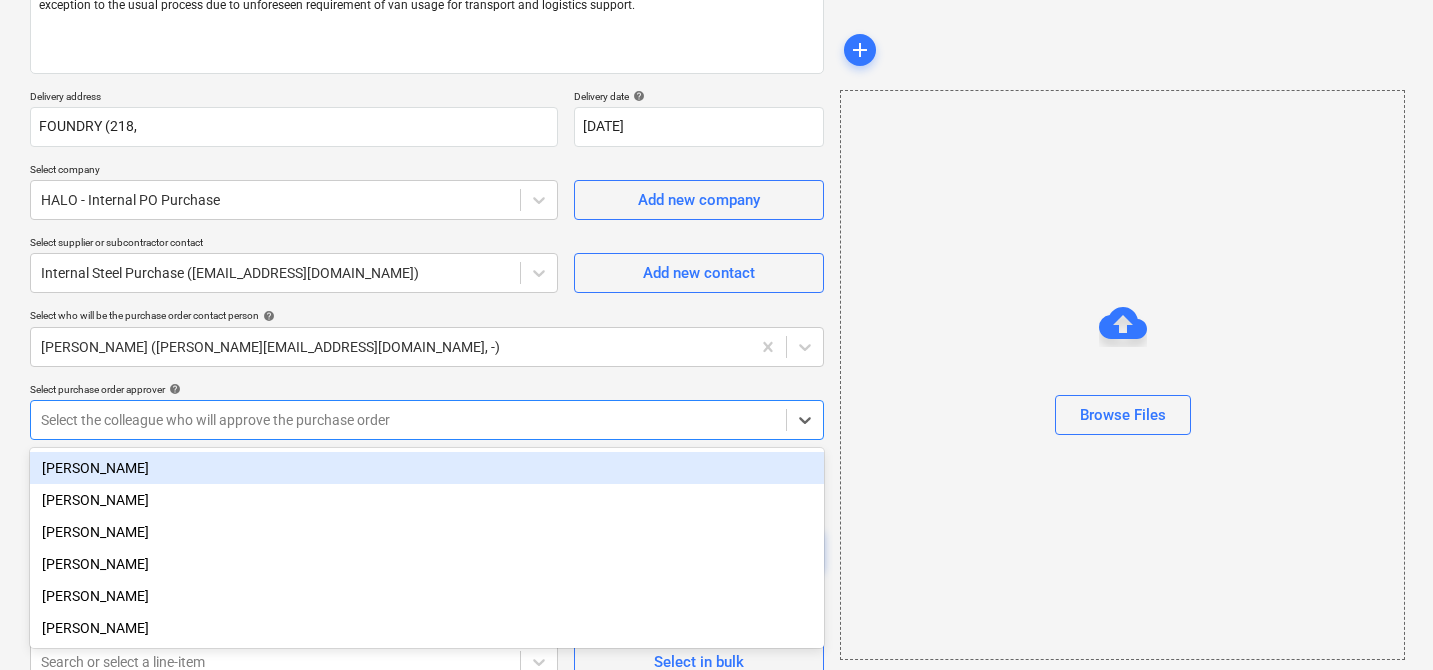 click on "[PERSON_NAME]" at bounding box center (427, 468) 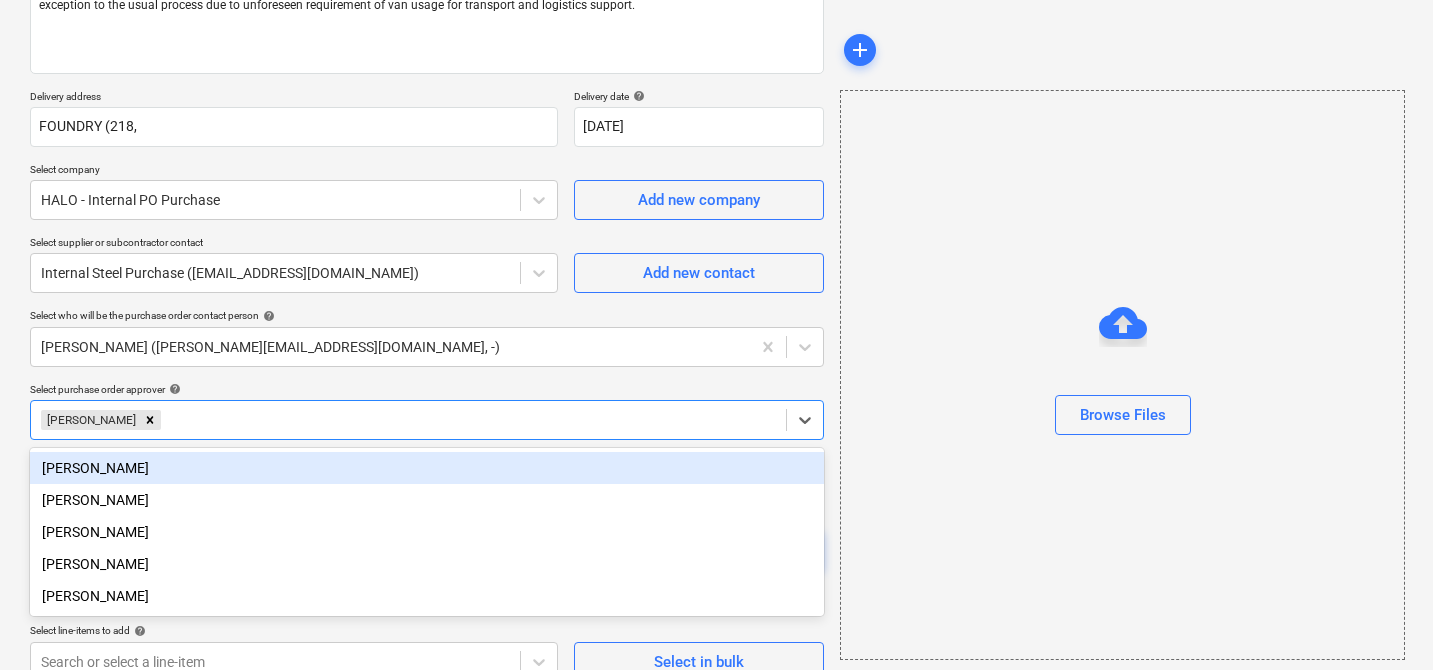 click on "Purchase order name help Purchase order Purchase order reference number help THG915-PO-013 Description PO for [PERSON_NAME] – £300 to cover petrol, parking, and congestion charges incurred during the Formula E London project. This is an exception to the usual process due to unforeseen requirement of van usage for transport and logistics support. Delivery address FOUNDRY (218, Delivery date help [DATE] 15.07.2025 Press the down arrow key to interact with the calendar and
select a date. Press the question mark key to get the keyboard shortcuts for changing dates. Select company HALO - Internal PO Purchase   Add new company Select supplier or subcontractor contact Internal  Steel Purchase ([EMAIL_ADDRESS][DOMAIN_NAME]) Add new contact Select who will be the purchase order contact person help [PERSON_NAME] ([PERSON_NAME][EMAIL_ADDRESS][DOMAIN_NAME], -) Select purchase order approver help option [PERSON_NAME], selected. [PERSON_NAME] Add a message to the colleague who approves the purchase order  (optional) Clear Save" at bounding box center [427, 281] 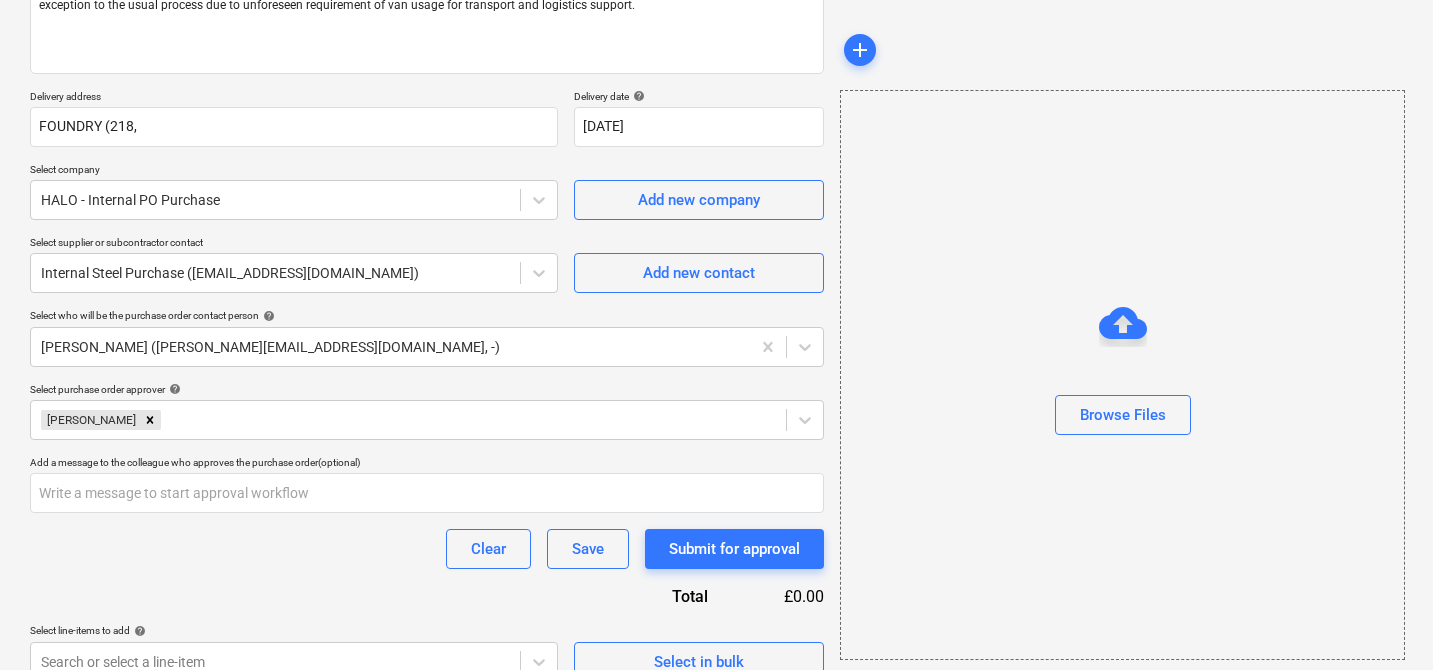 scroll, scrollTop: 311, scrollLeft: 0, axis: vertical 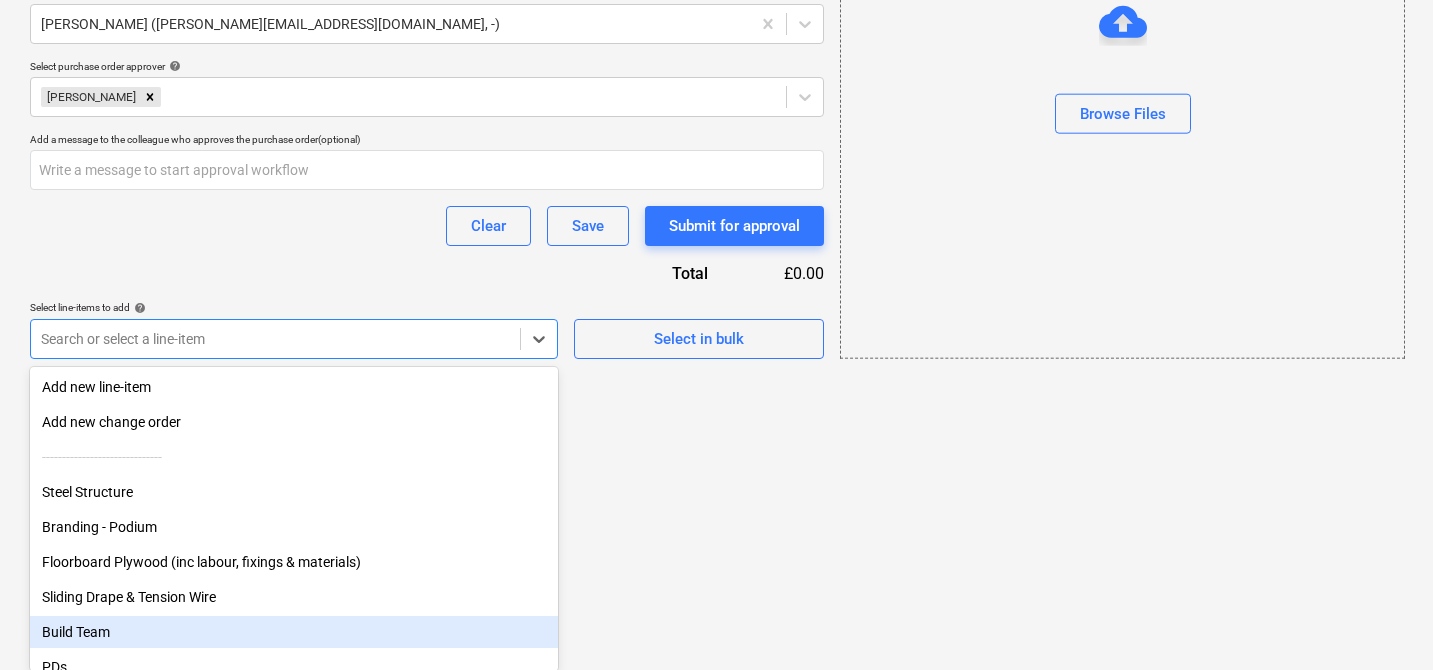click on "Sales 5 Projects Contacts Company Consolidated Invoices Inbox 9+ Approvals format_size keyboard_arrow_down help search Search notifications 13 keyboard_arrow_down [PERSON_NAME] keyboard_arrow_down FE [GEOGRAPHIC_DATA] 2025 Budget 1 Client contract Valuations Purchase orders Work orders Costs Income Cash flow Files Analytics Settings Create new document Purchase order name help Purchase order Purchase order reference number help THG915-PO-013 Description PO for [PERSON_NAME] – £300 to cover petrol, parking, and congestion charges incurred during the Formula E London project. This is an exception to the usual process due to unforeseen requirement of van usage for transport and logistics support. Delivery address FOUNDRY (218, Delivery date help [DATE] 15.07.2025 Press the down arrow key to interact with the calendar and
select a date. Press the question mark key to get the keyboard shortcuts for changing dates. Select company HALO - Internal PO Purchase   Add new company Select supplier or subcontractor contact" at bounding box center [716, -272] 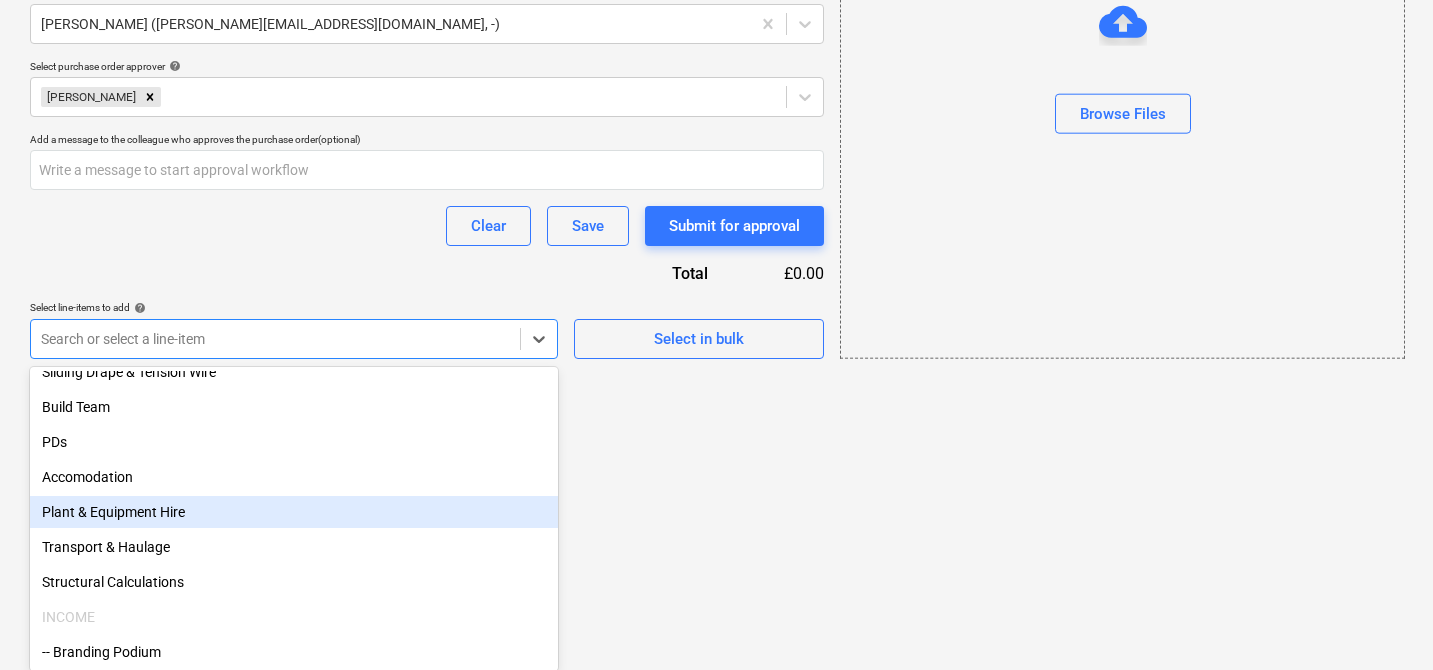 scroll, scrollTop: 229, scrollLeft: 0, axis: vertical 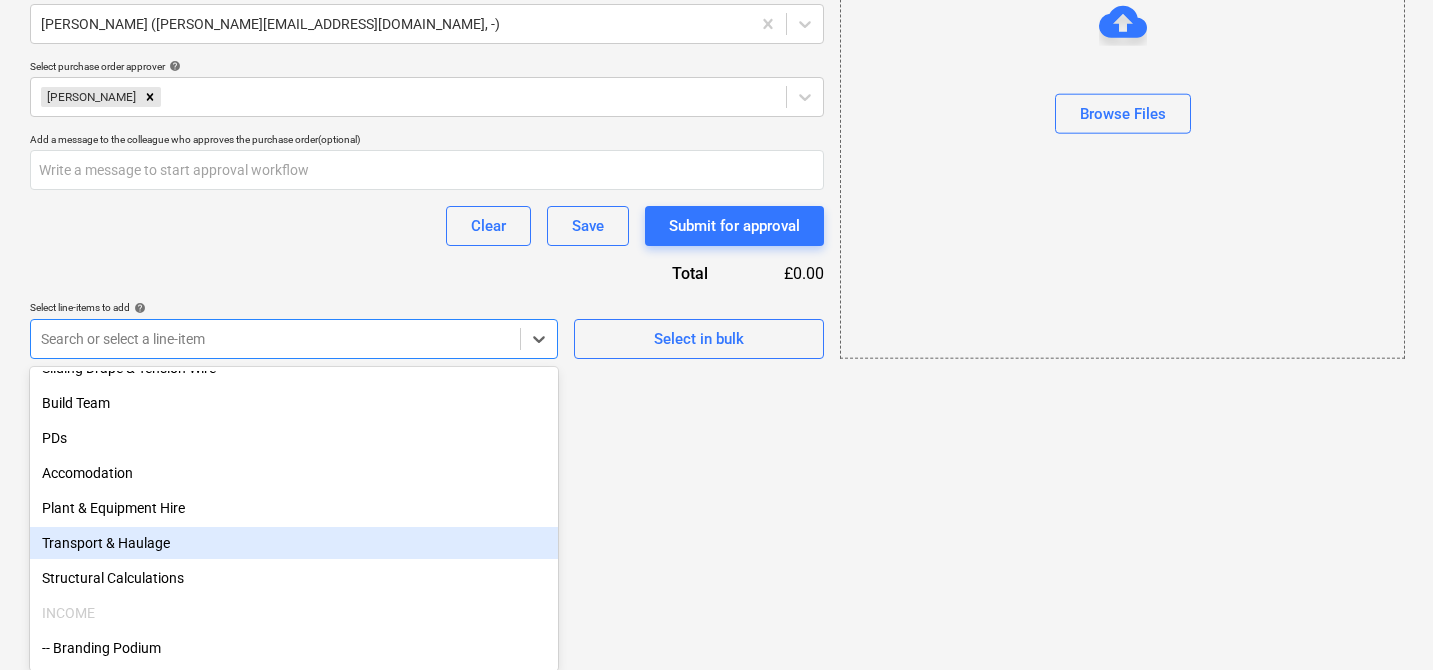 click on "Transport & Haulage" at bounding box center (294, 543) 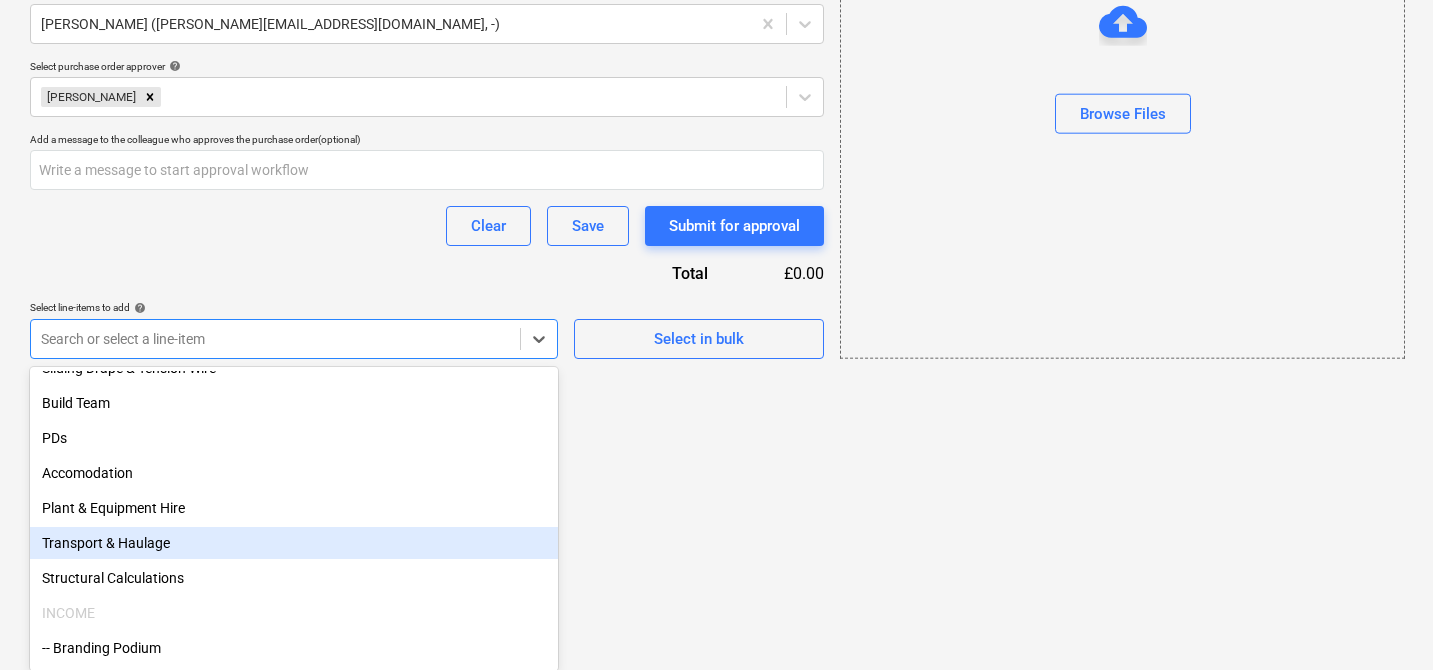 type on "x" 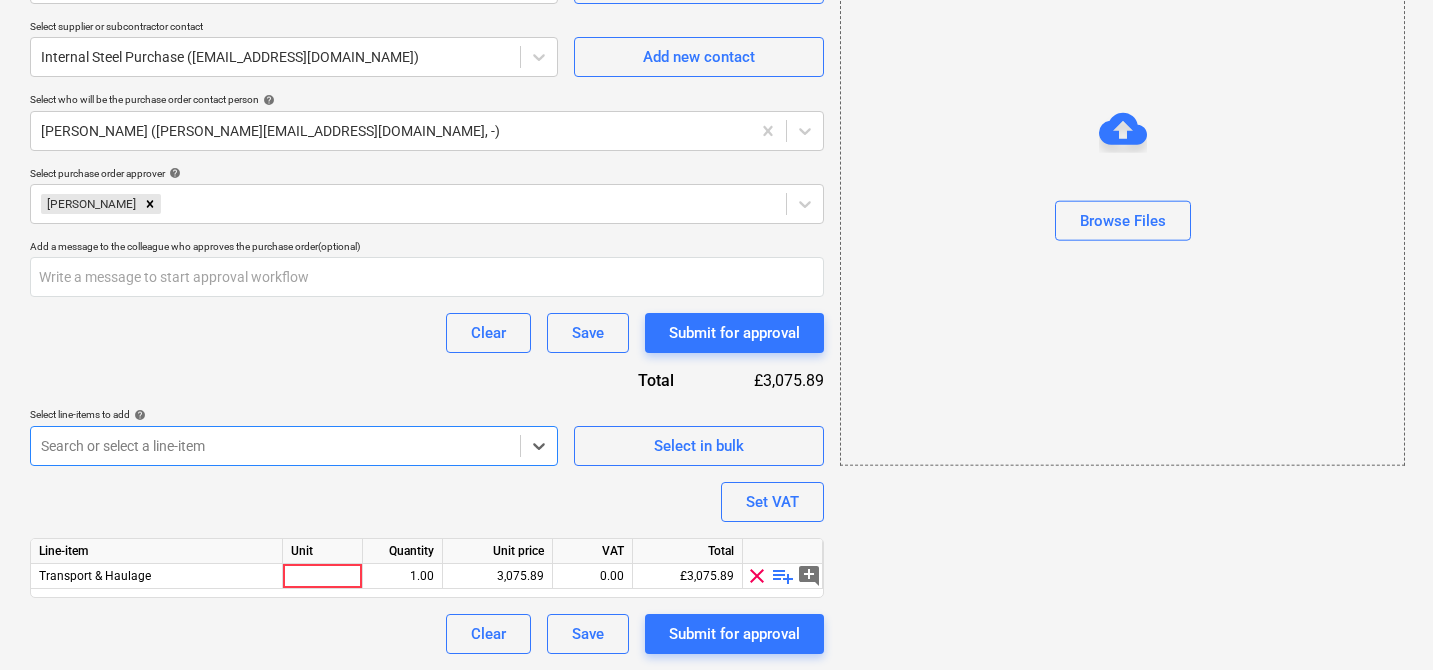 scroll, scrollTop: 499, scrollLeft: 0, axis: vertical 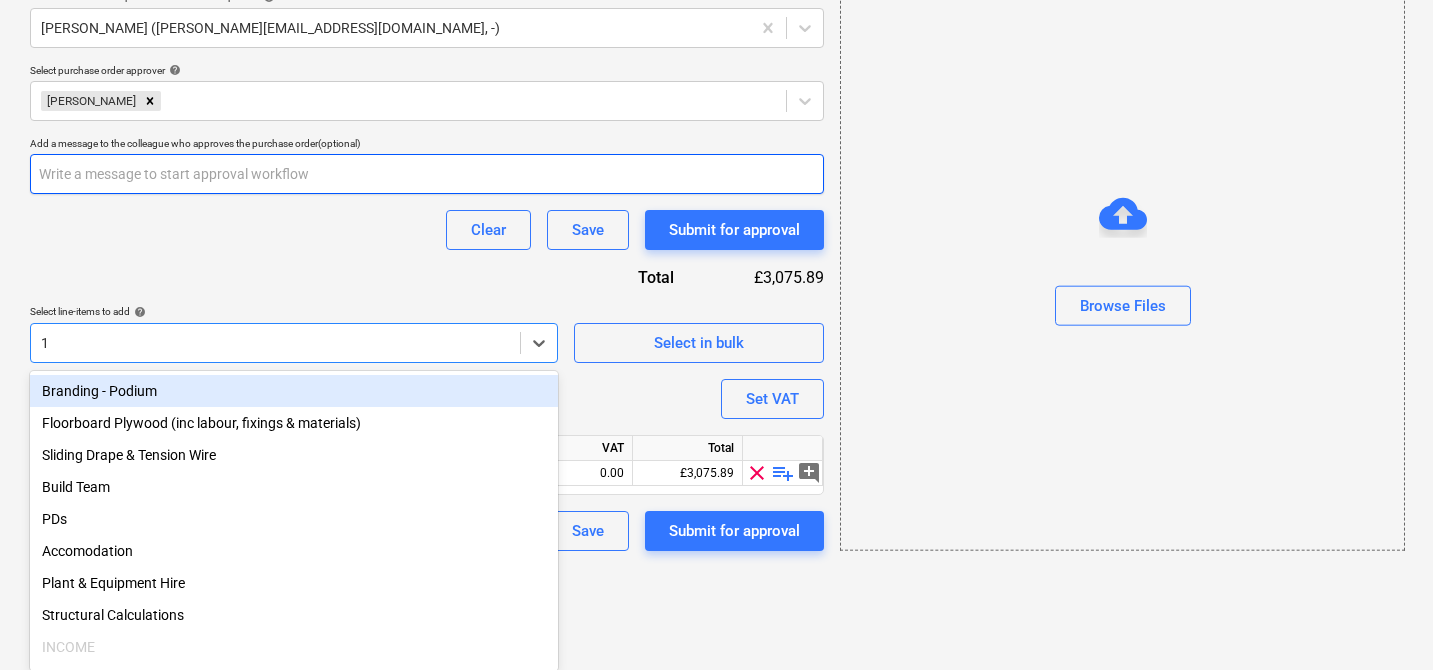 type on "1" 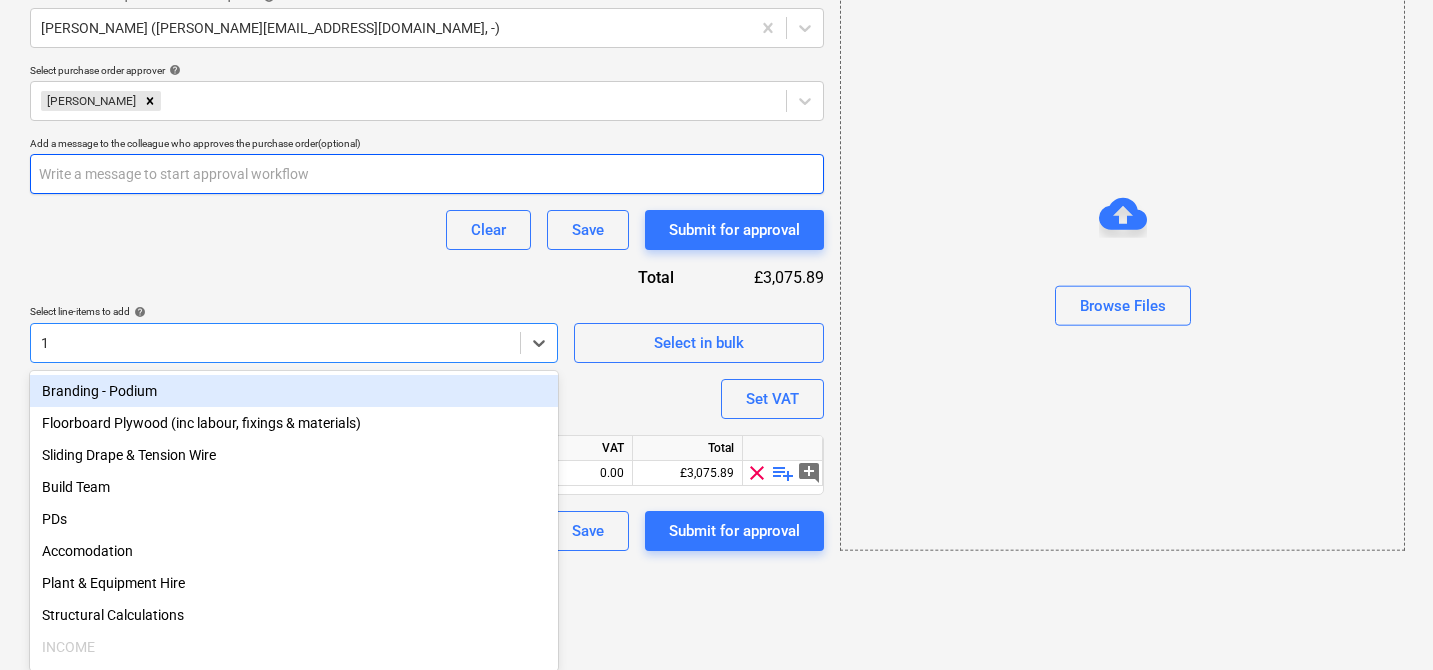 type on "x" 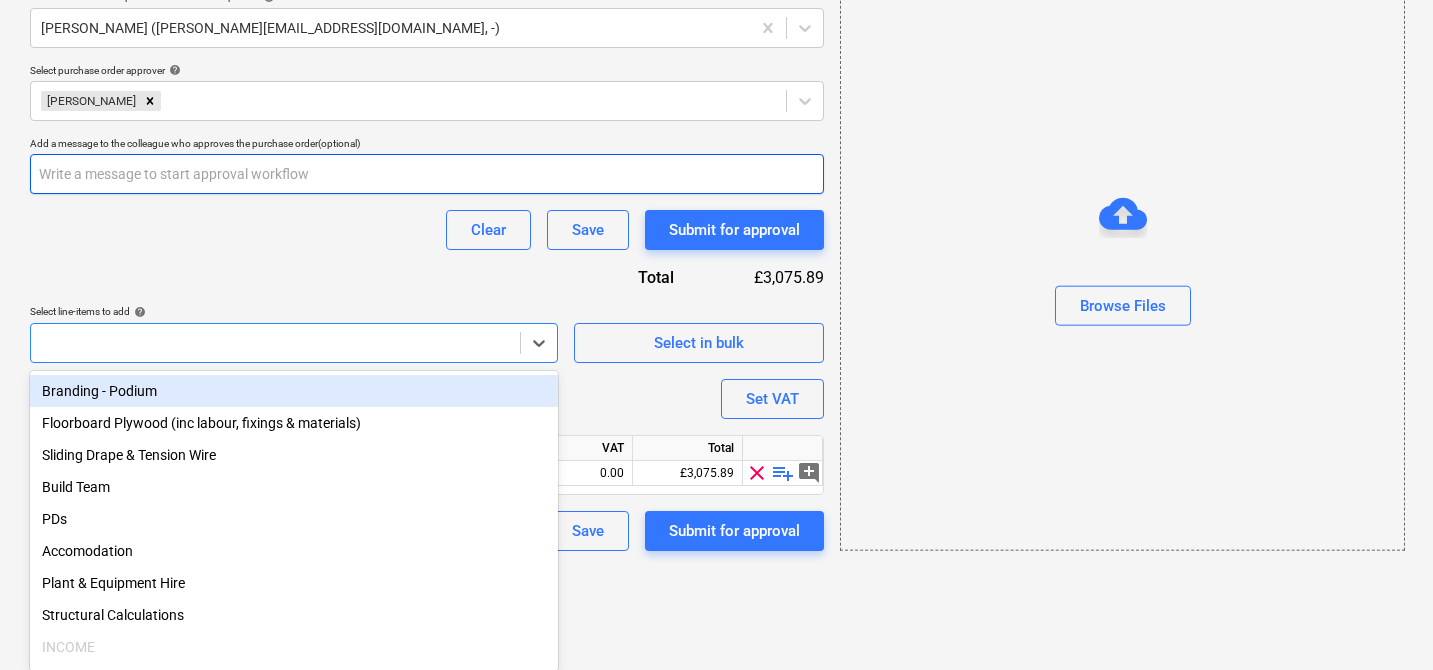 click on "Purchase order name help Purchase order Purchase order reference number help THG915-PO-013 Description PO for [PERSON_NAME] – £300 to cover petrol, parking, and congestion charges incurred during the Formula E London project. This is an exception to the usual process due to unforeseen requirement of van usage for transport and logistics support. Delivery address FOUNDRY (218, Delivery date help [DATE] 15.07.2025 Press the down arrow key to interact with the calendar and
select a date. Press the question mark key to get the keyboard shortcuts for changing dates. Select company HALO - Internal PO Purchase   Add new company Select supplier or subcontractor contact Internal  Steel Purchase ([EMAIL_ADDRESS][DOMAIN_NAME]) Add new contact Select who will be the purchase order contact person help [PERSON_NAME] ([PERSON_NAME][EMAIL_ADDRESS][DOMAIN_NAME], -) Select purchase order approver help [PERSON_NAME] Add a message to the colleague who approves the purchase order  (optional) Clear Save Submit for approval Total VAT" at bounding box center (427, 56) 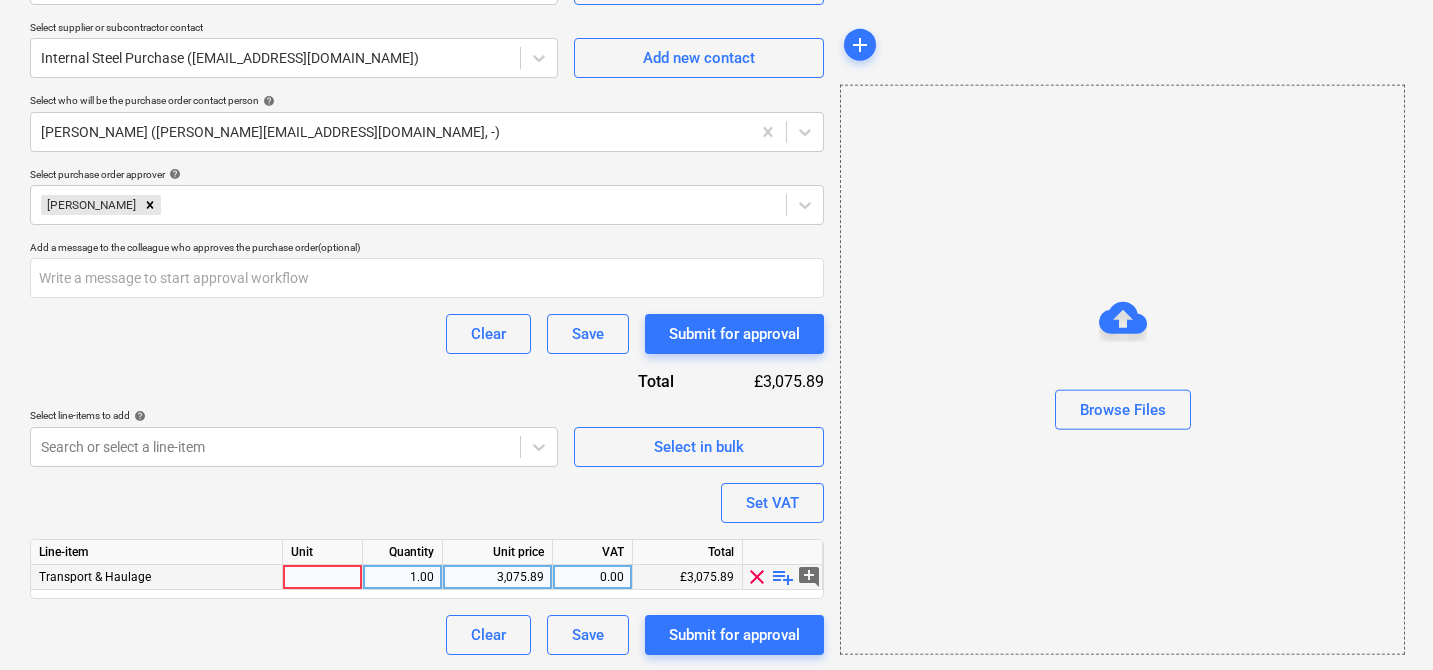 type on "x" 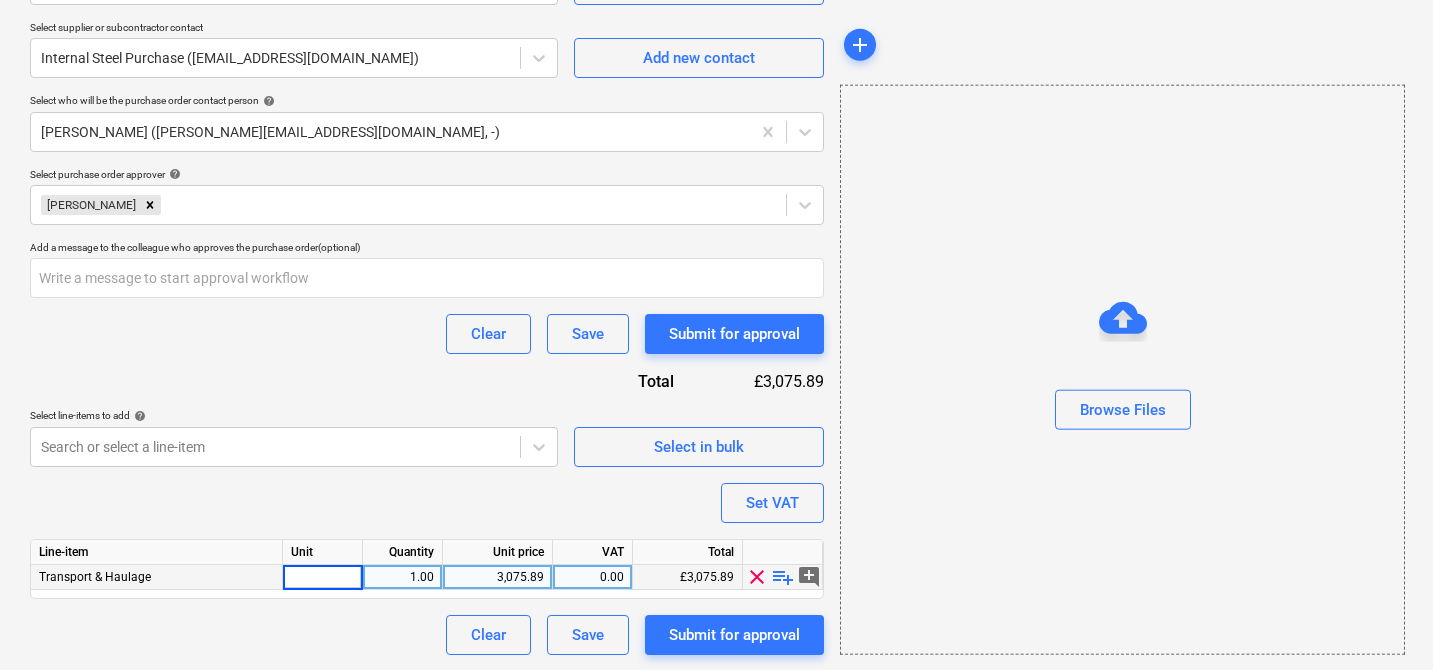 type on "1" 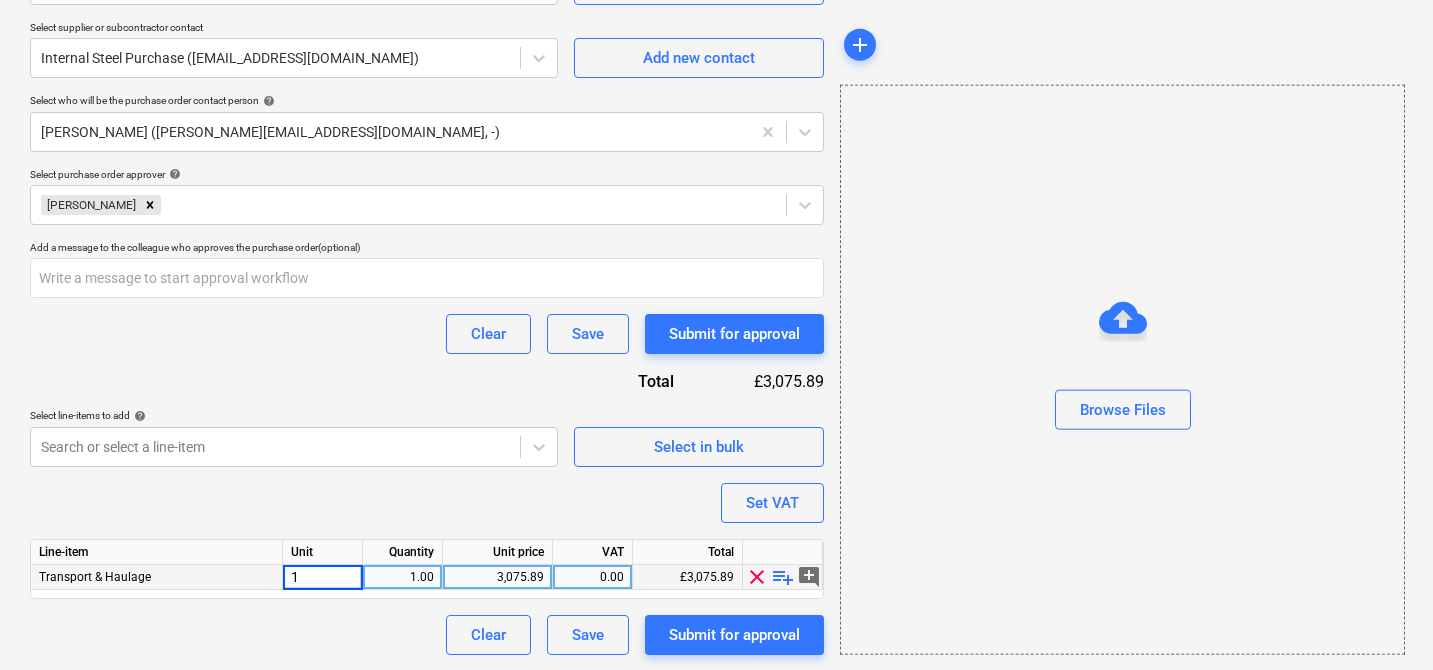 type on "x" 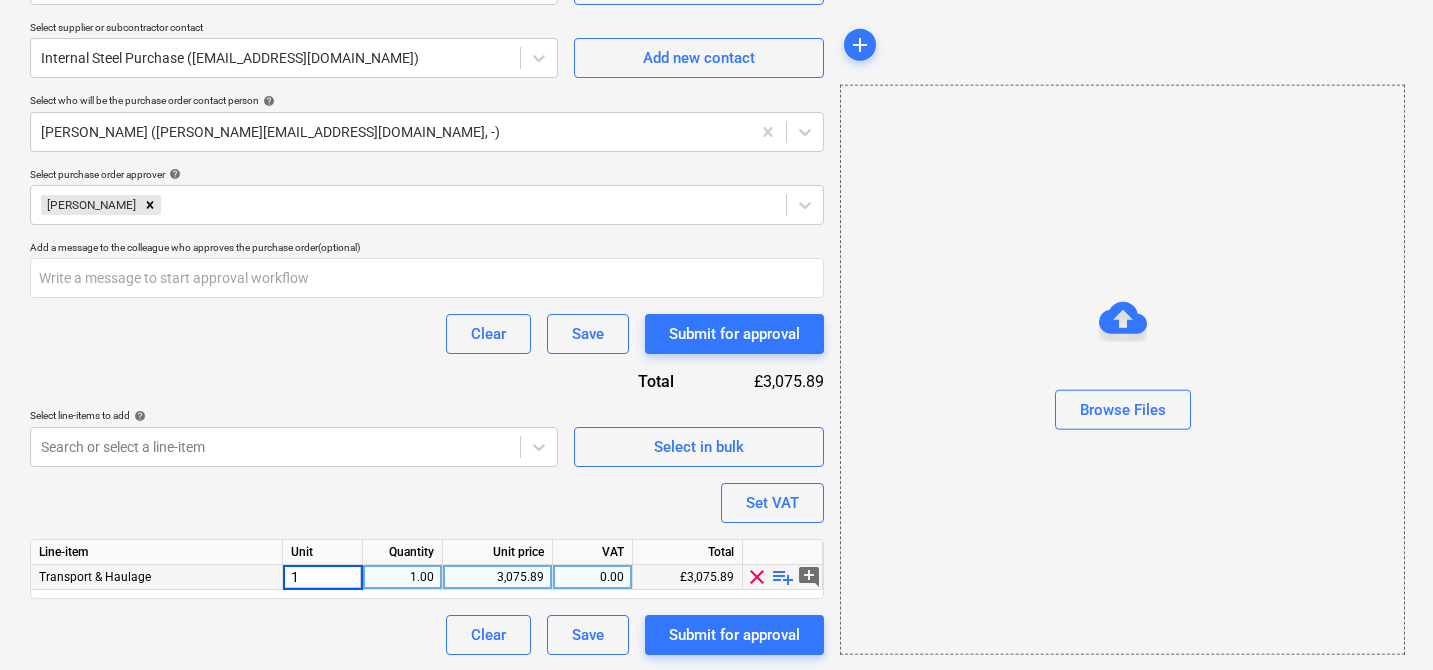 click on "3,075.89" at bounding box center (497, 577) 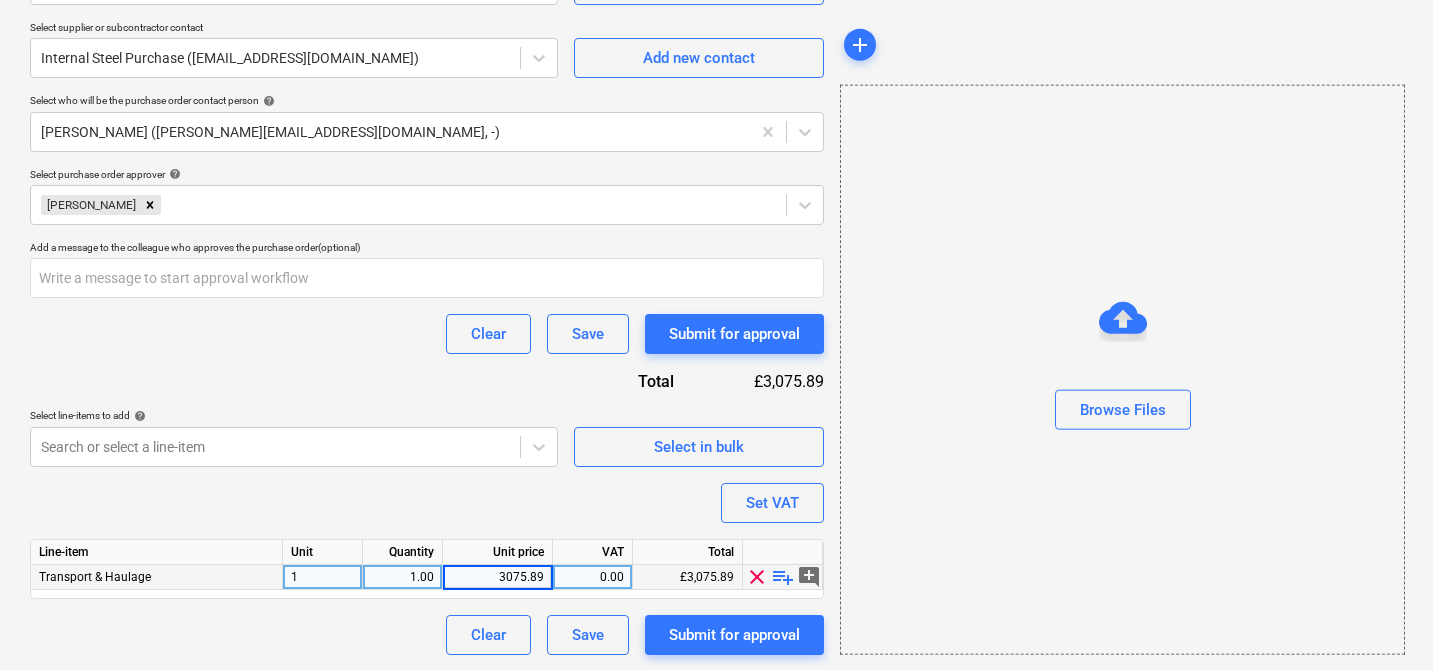 click on "3075.89" at bounding box center [497, 577] 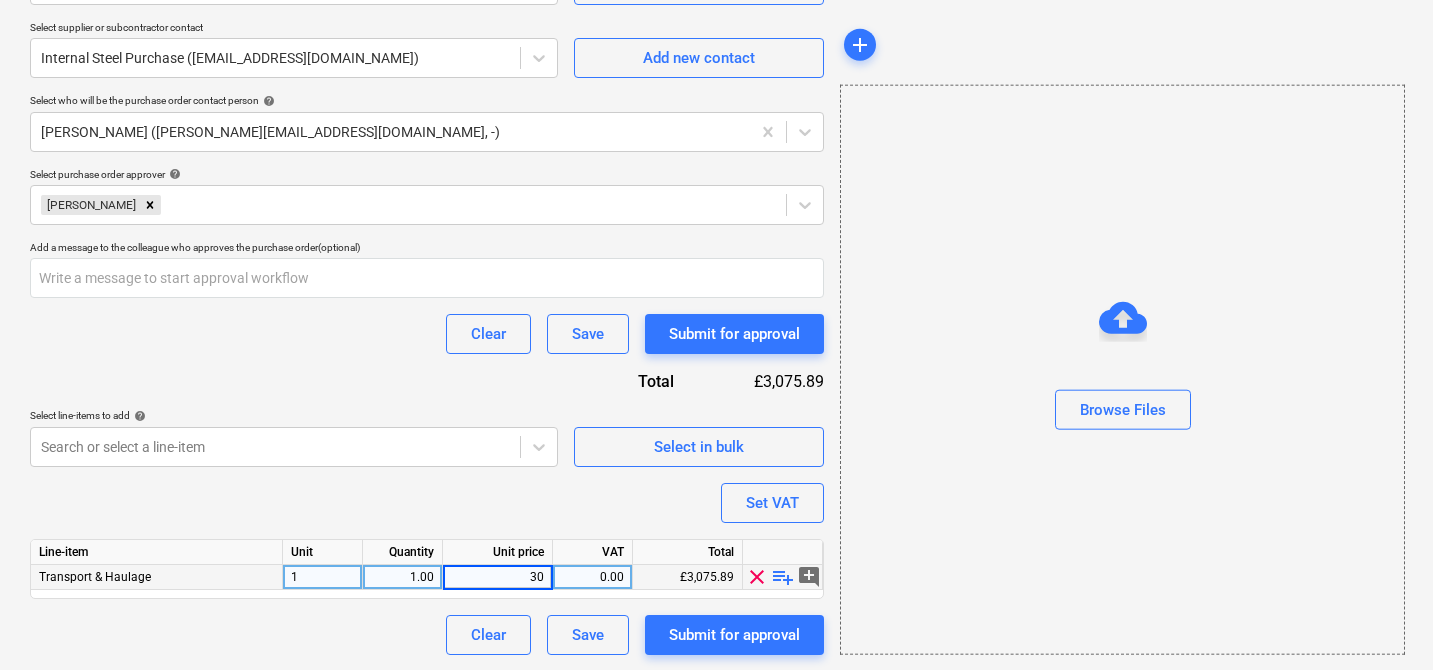 type on "300" 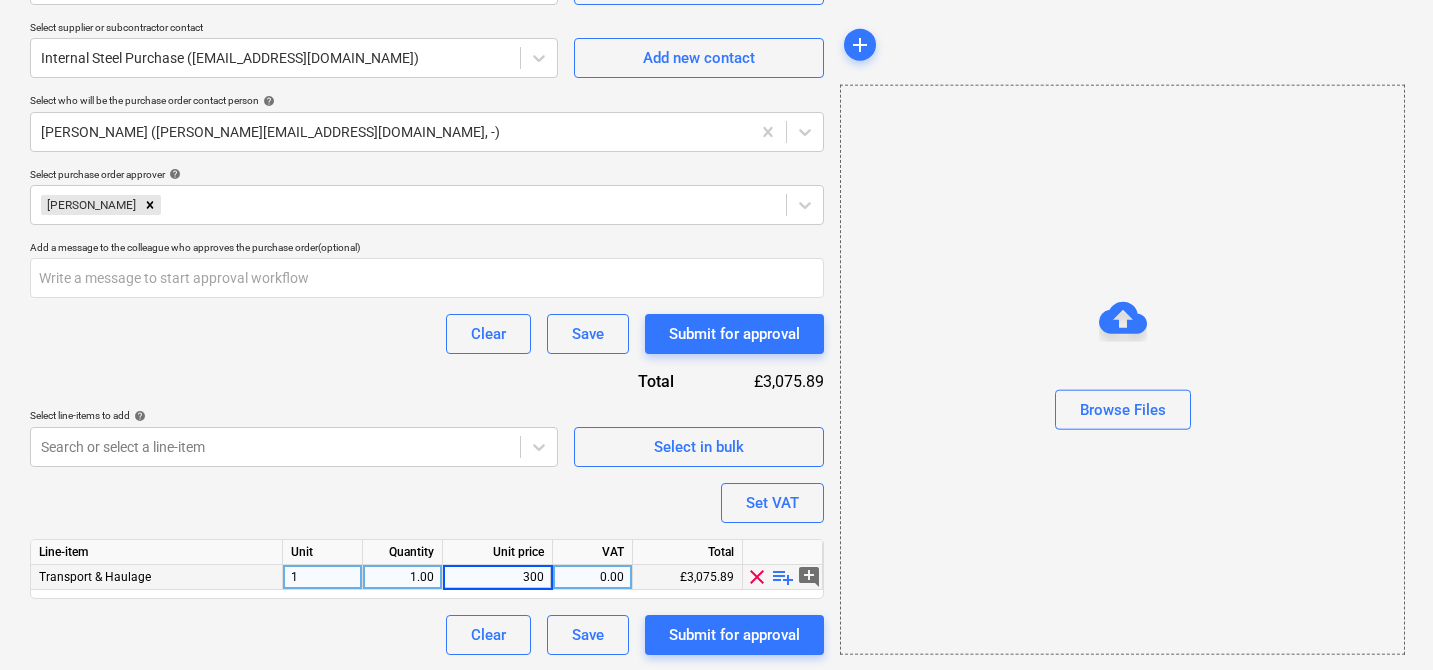 click on "Purchase order name help Purchase order Purchase order reference number help THG915-PO-013 Description PO for [PERSON_NAME] – £300 to cover petrol, parking, and congestion charges incurred during the Formula E London project. This is an exception to the usual process due to unforeseen requirement of van usage for transport and logistics support. Delivery address FOUNDRY (218, Delivery date help [DATE] 15.07.2025 Press the down arrow key to interact with the calendar and
select a date. Press the question mark key to get the keyboard shortcuts for changing dates. Select company HALO - Internal PO Purchase   Add new company Select supplier or subcontractor contact Internal  Steel Purchase ([EMAIL_ADDRESS][DOMAIN_NAME]) Add new contact Select who will be the purchase order contact person help [PERSON_NAME] ([PERSON_NAME][EMAIL_ADDRESS][DOMAIN_NAME], -) Select purchase order approver help [PERSON_NAME] Add a message to the colleague who approves the purchase order  (optional) Clear Save Submit for approval Total VAT" at bounding box center (427, 160) 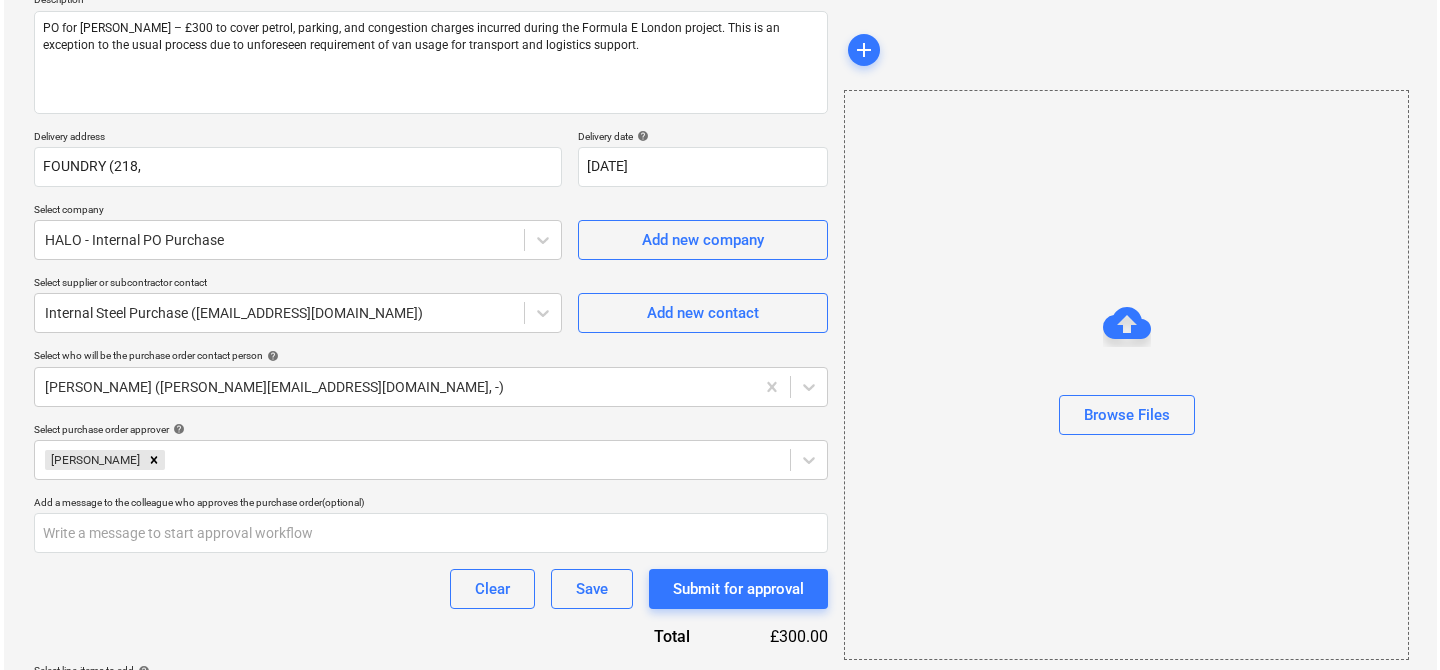scroll, scrollTop: 245, scrollLeft: 0, axis: vertical 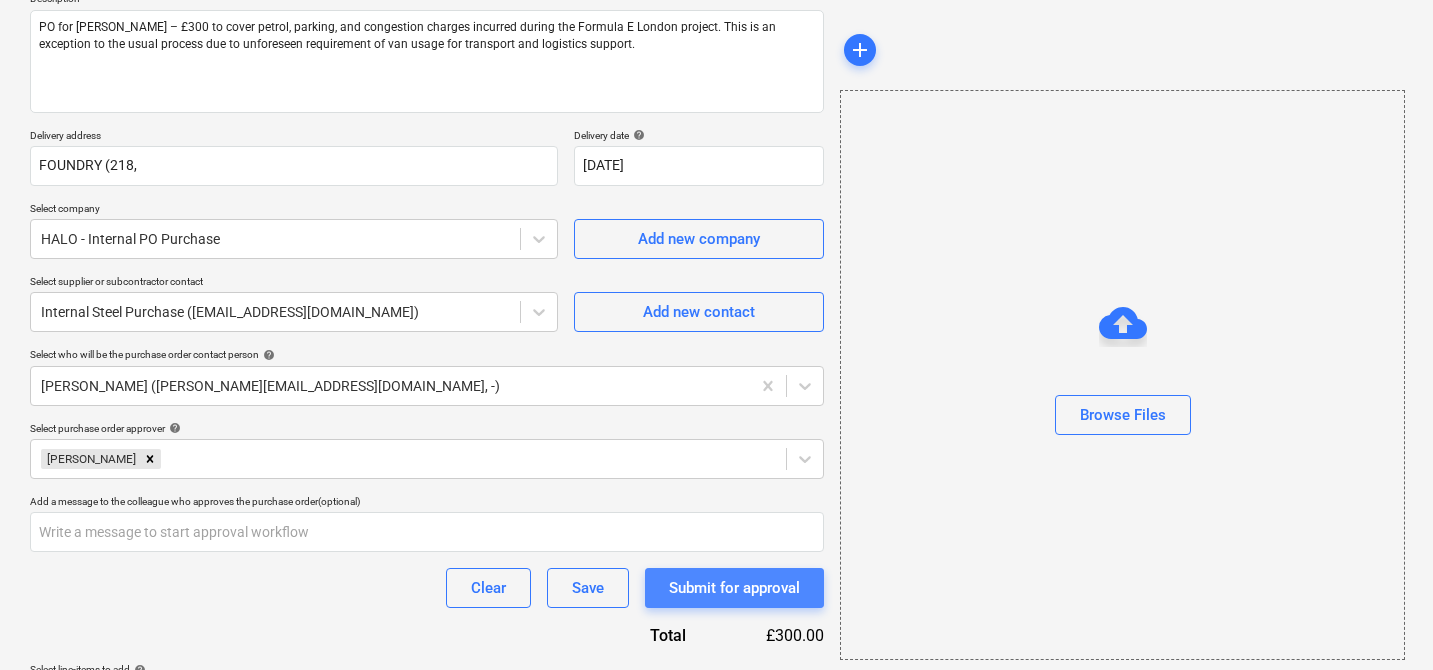 click on "Submit for approval" at bounding box center (734, 588) 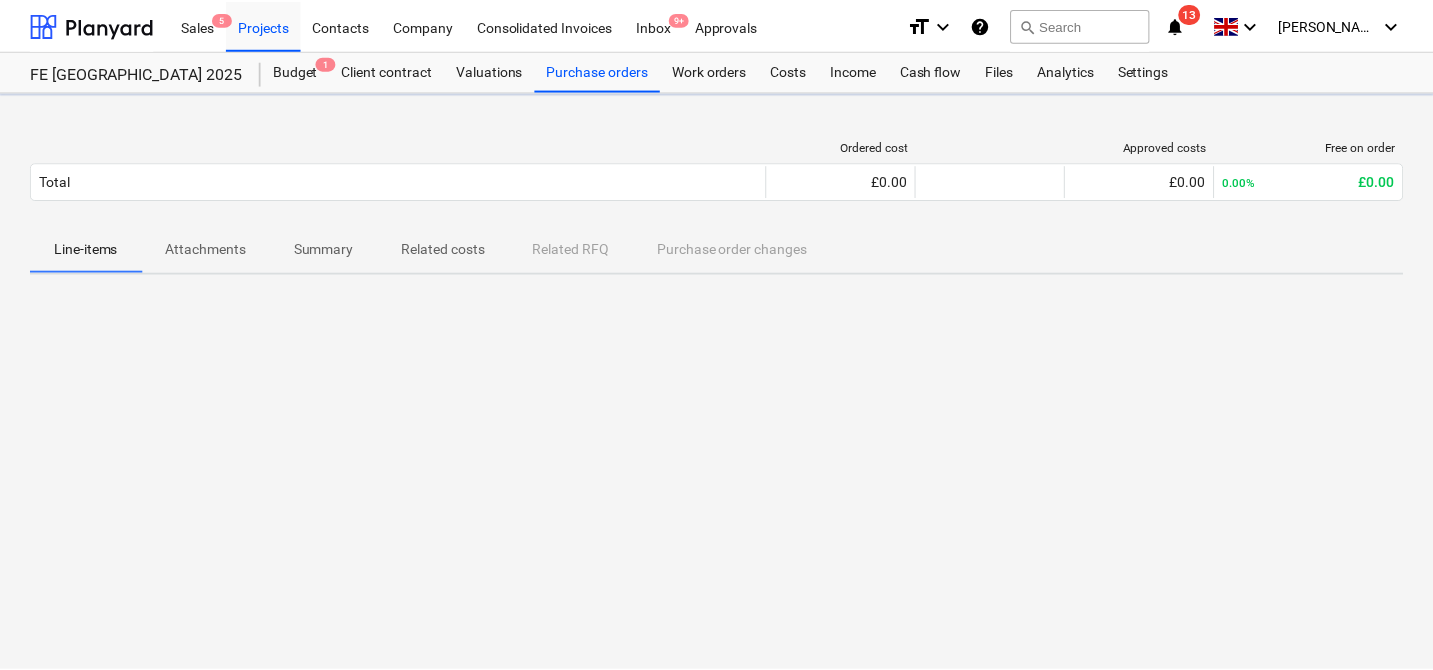 scroll, scrollTop: 0, scrollLeft: 0, axis: both 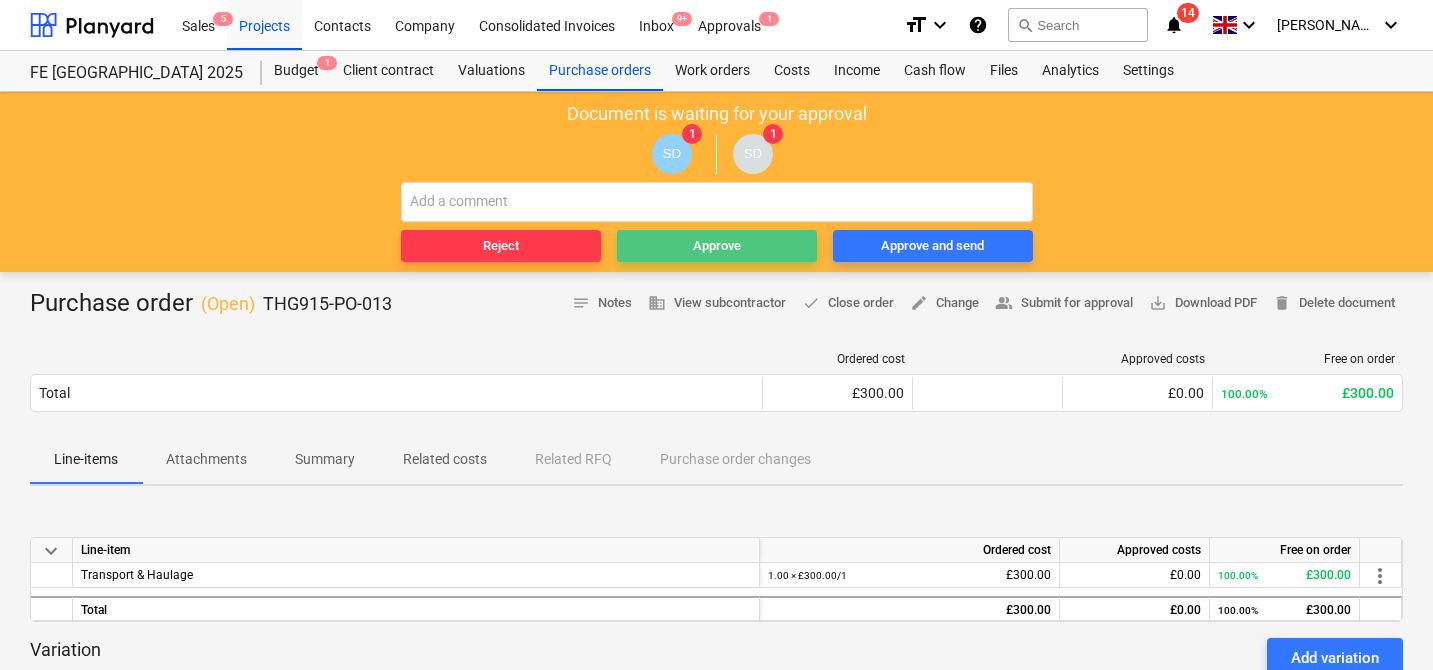 click on "Approve" at bounding box center (717, 246) 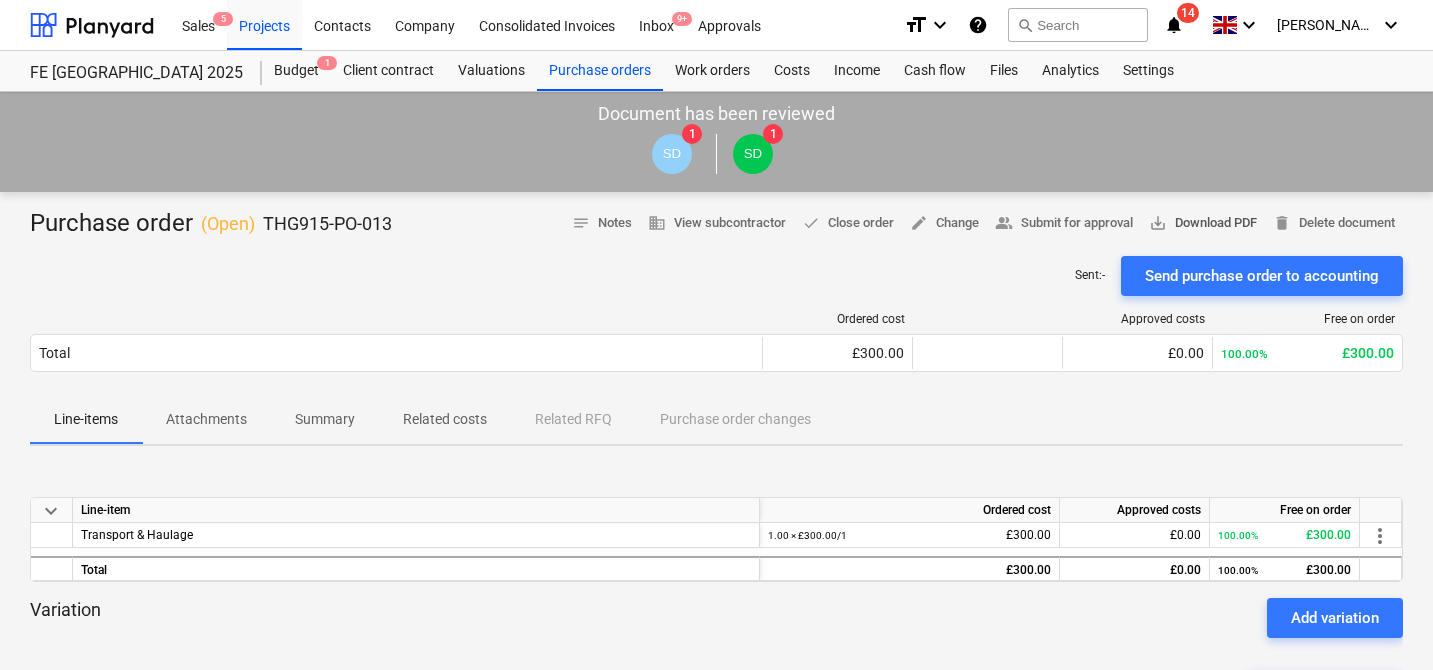 click on "save_alt Download PDF" at bounding box center [1203, 223] 